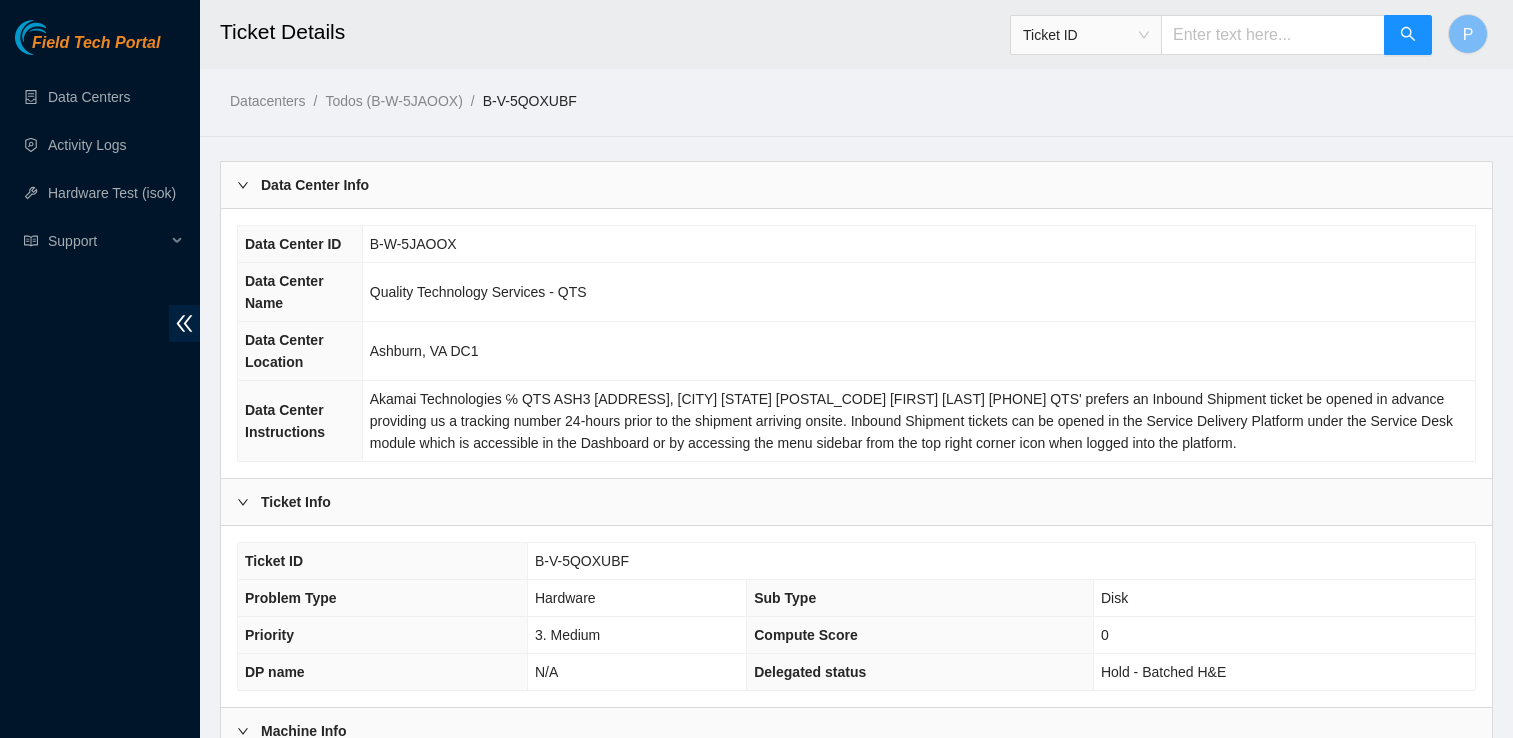 scroll, scrollTop: 504, scrollLeft: 0, axis: vertical 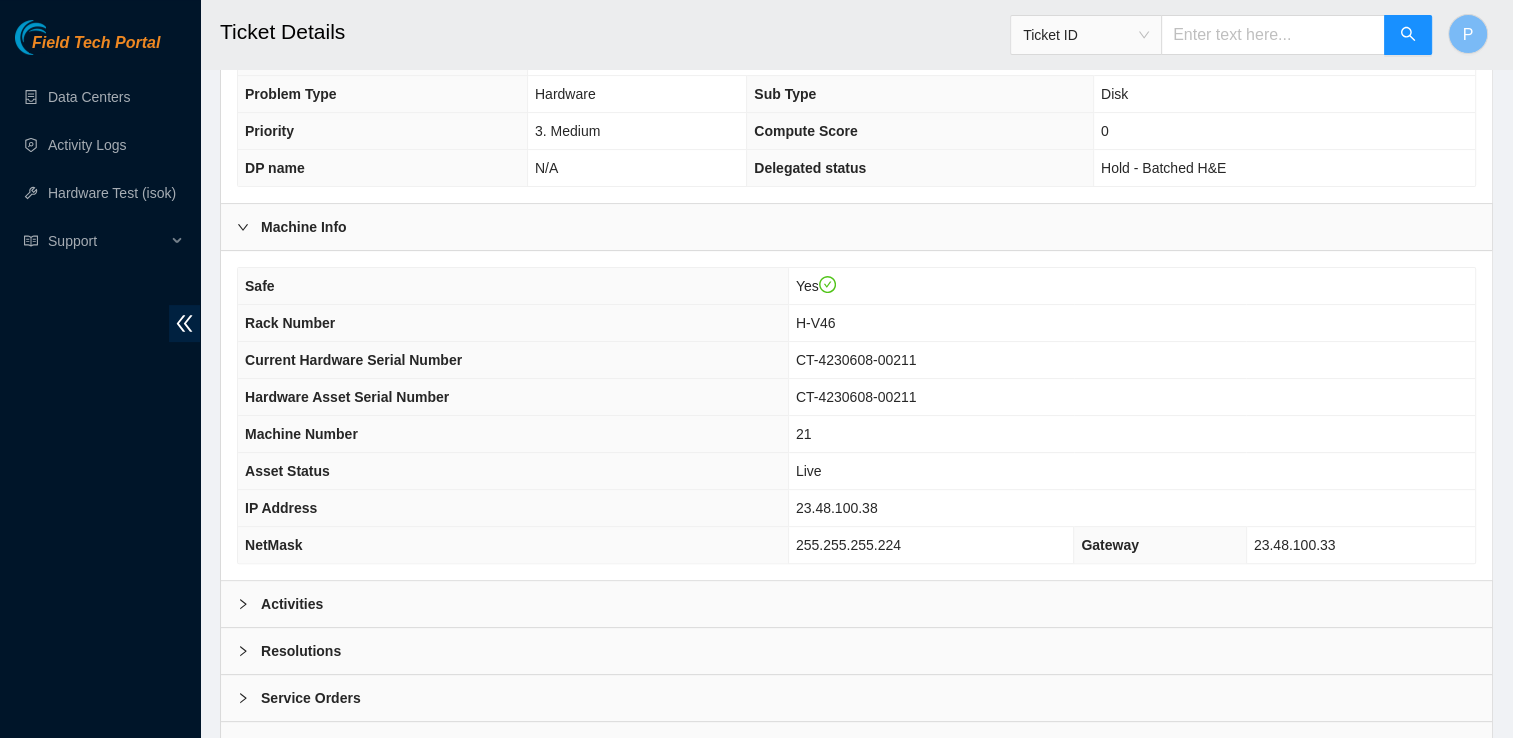 click at bounding box center [249, 604] 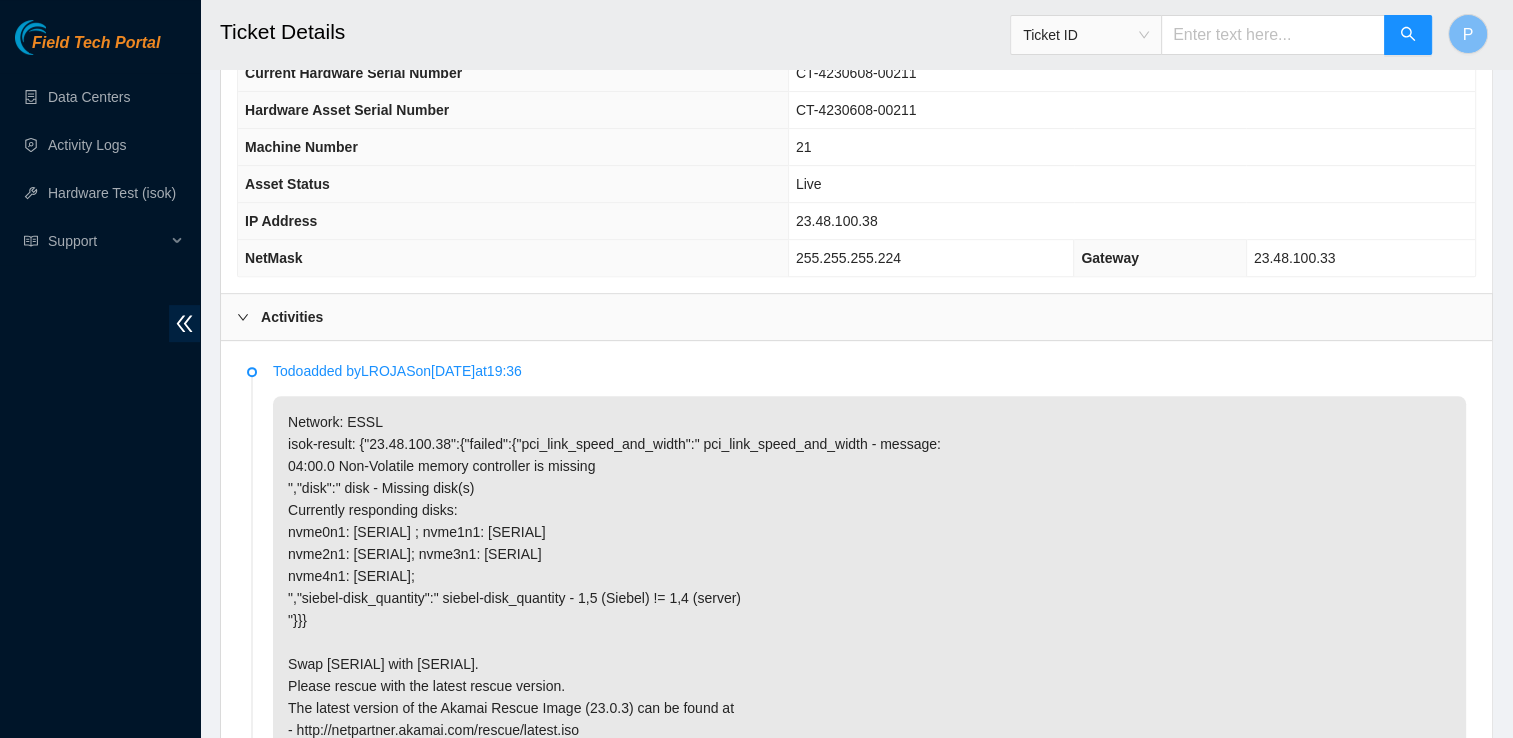 scroll, scrollTop: 796, scrollLeft: 0, axis: vertical 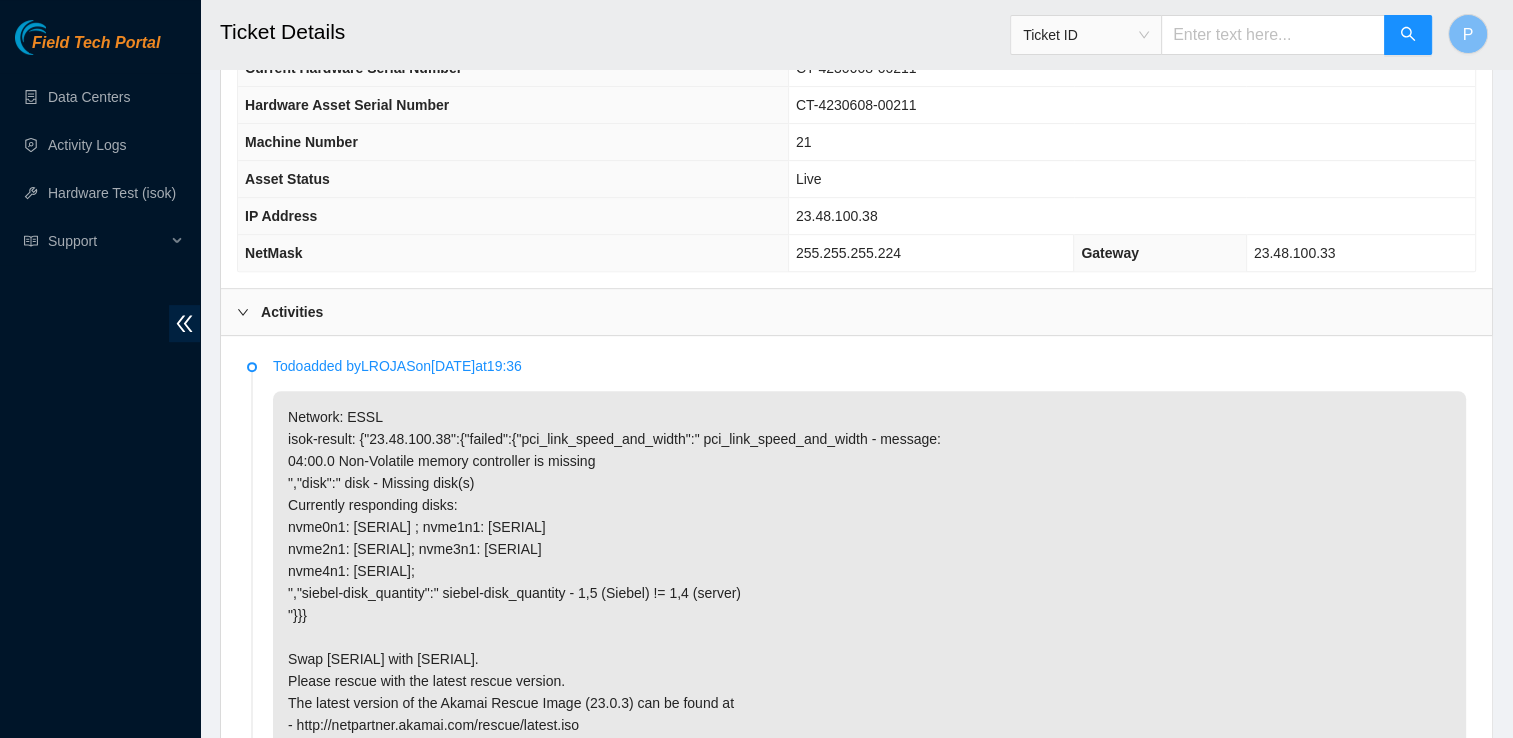 click on "Todo  added by  LROJAS  on  2025-07-21  at  19:36 Network: ESSL
isok-result: {"23.48.100.38":{"failed":{"pci_link_speed_and_width":" pci_link_speed_and_width - message: \n                  04:00.0 Non-Volatile memory controller is missing\n","disk":"           disk - Missing disk(s)\n                  Currently responding disks:\n                  nvme0n1: 23064099AEA4; nvme1n1: 215033B8B04C\n                  nvme2n1: 215033B8A8A1; nvme3n1: 215033B8A87F\n                  nvme4n1: 2148336B26F5; \n","siebel-disk_quantity":" siebel-disk_quantity - 1,5 (Siebel) != 1,4 (server)\n"}}}
Swap 215033B8AA0F with 215033B8A8A1.
Please rescue with the latest rescue version.
The latest version of the Akamai Rescue Image (23.0.3) can be found at
- http://netpartner.akamai.com/rescue/latest.iso
Check with isok.
#!template=sts-automation:server-rescue Resolution  added by  FT_JAMES O'BRIEN  on  2025-07-21  at  14:24 Todo  added by  LROJAS  on  2025-07-04  at  17:32" at bounding box center (856, 1084) 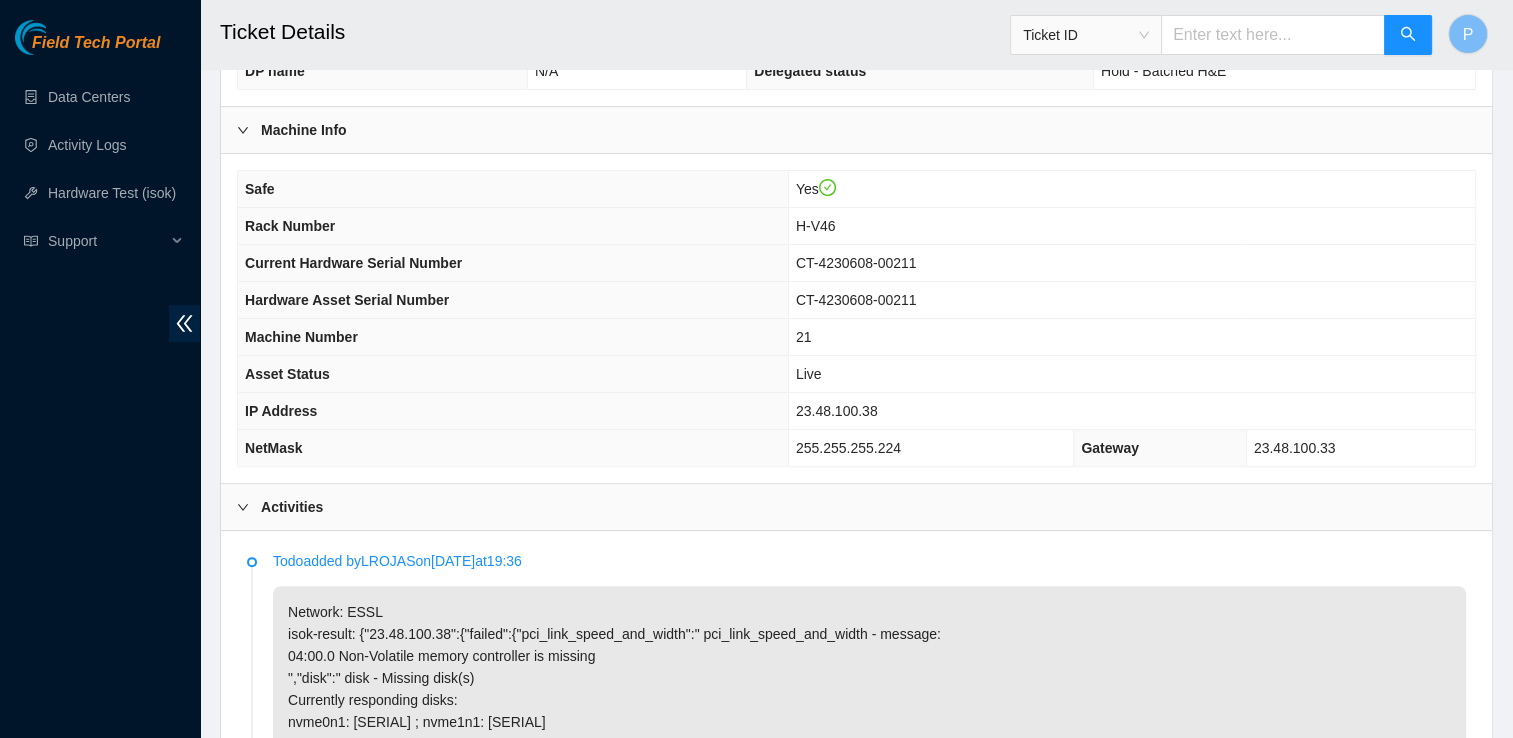 scroll, scrollTop: 600, scrollLeft: 0, axis: vertical 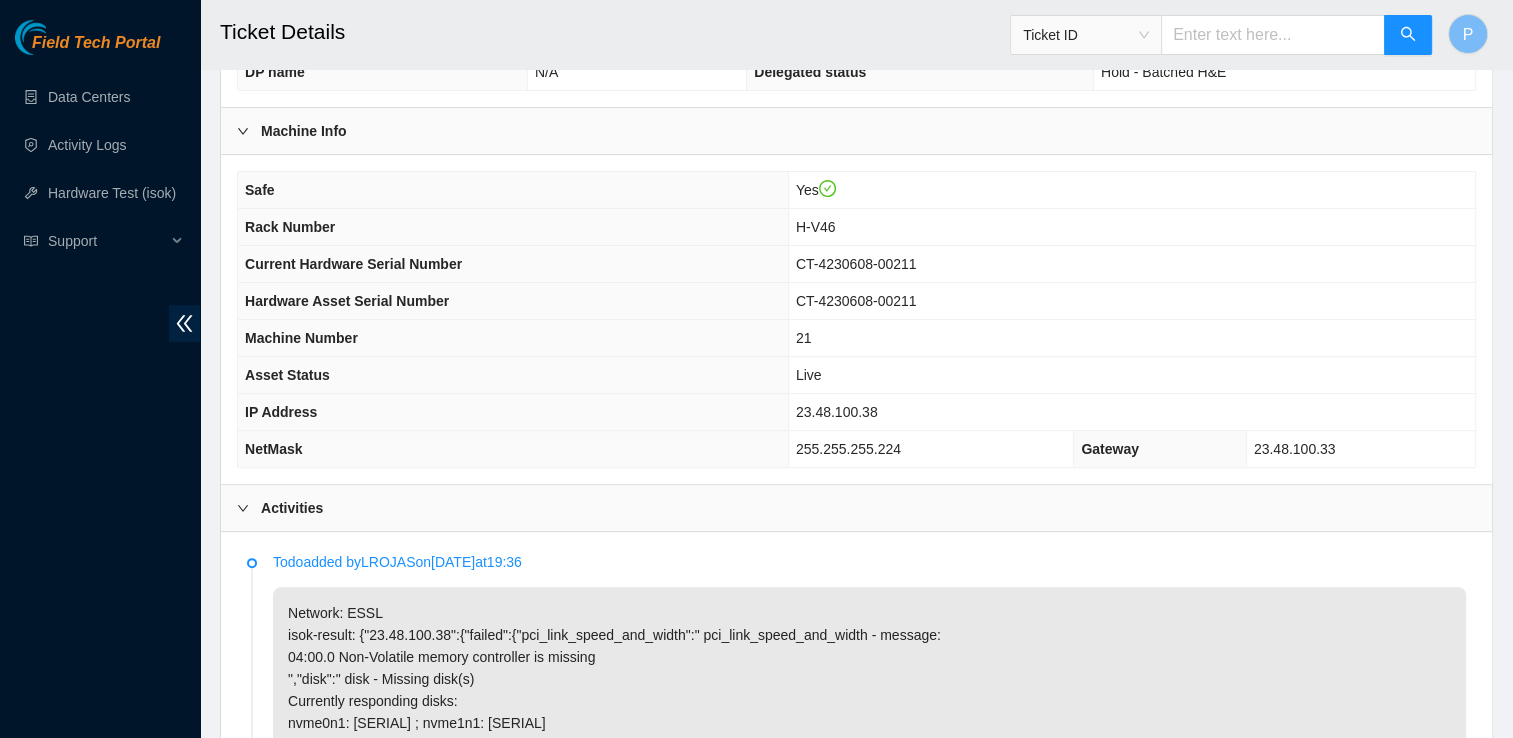 click on "23.48.100.38" at bounding box center (837, 412) 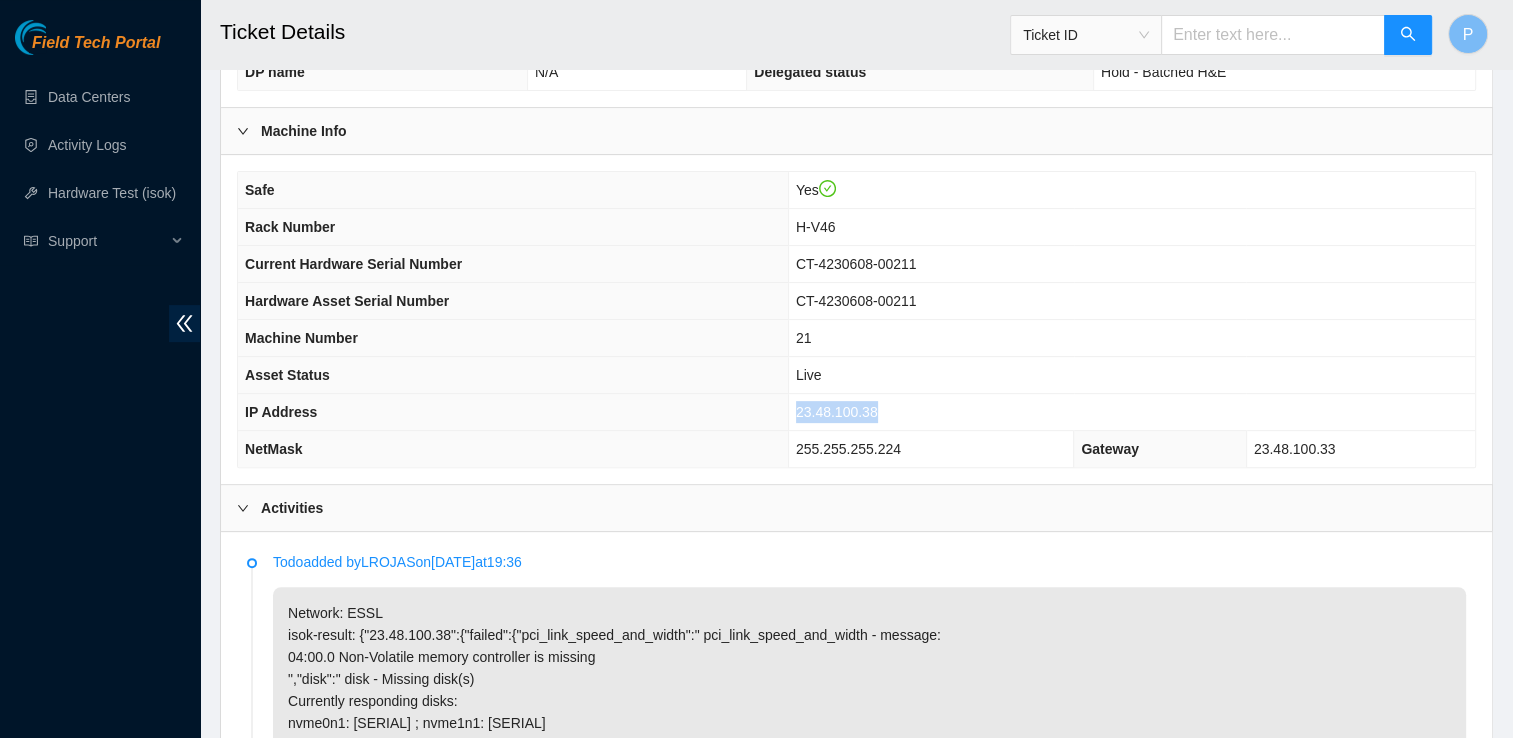 click on "23.48.100.38" at bounding box center (837, 412) 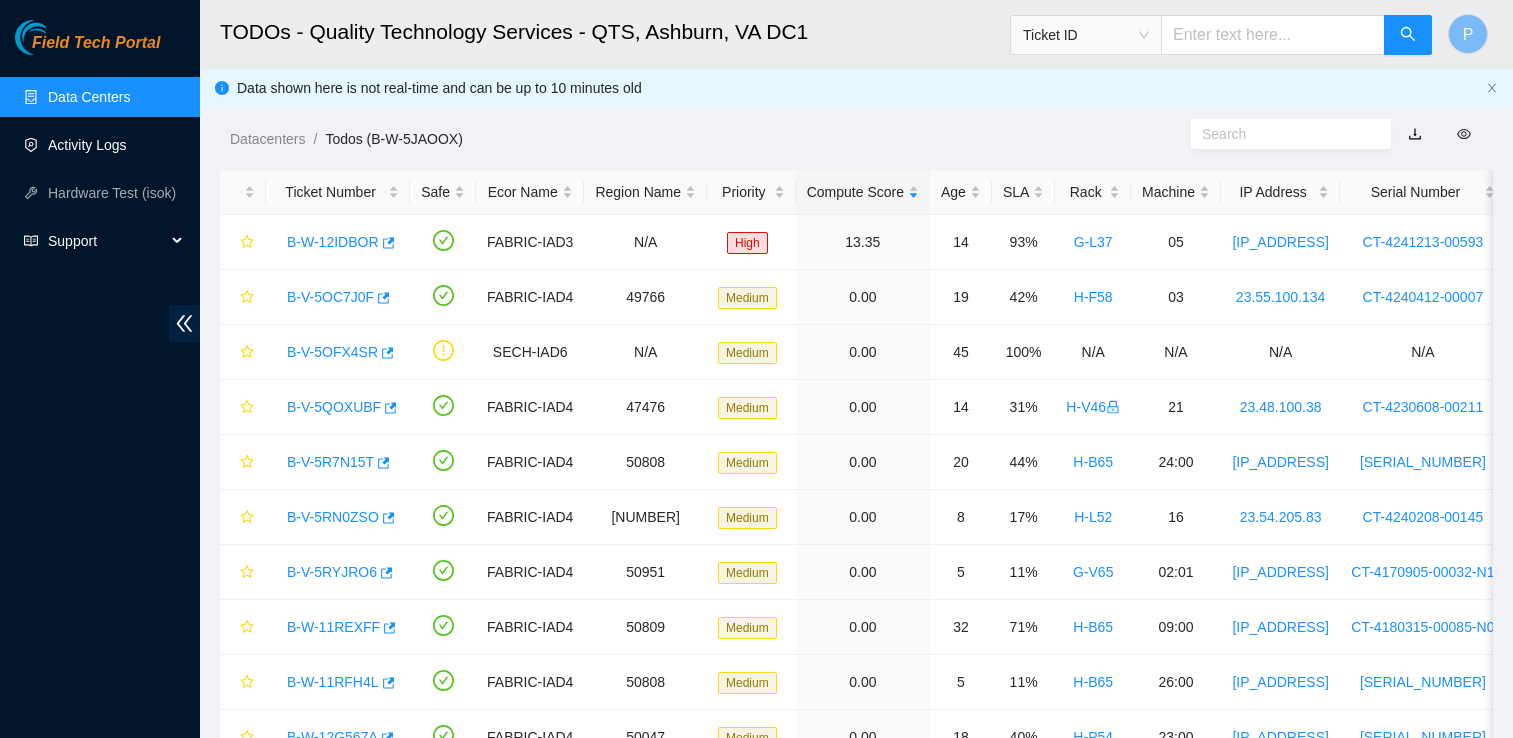 scroll, scrollTop: 0, scrollLeft: 0, axis: both 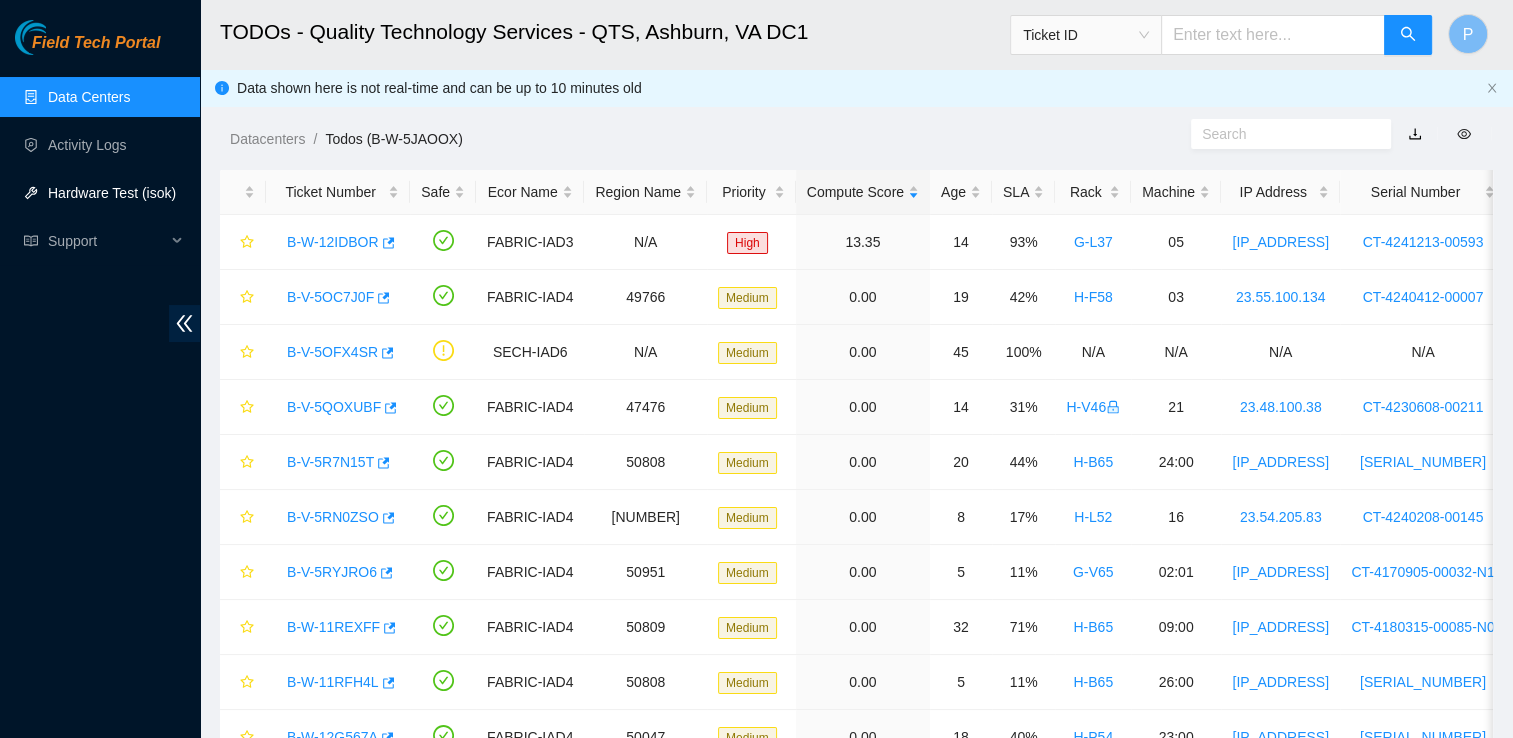click on "Hardware Test (isok)" at bounding box center (112, 193) 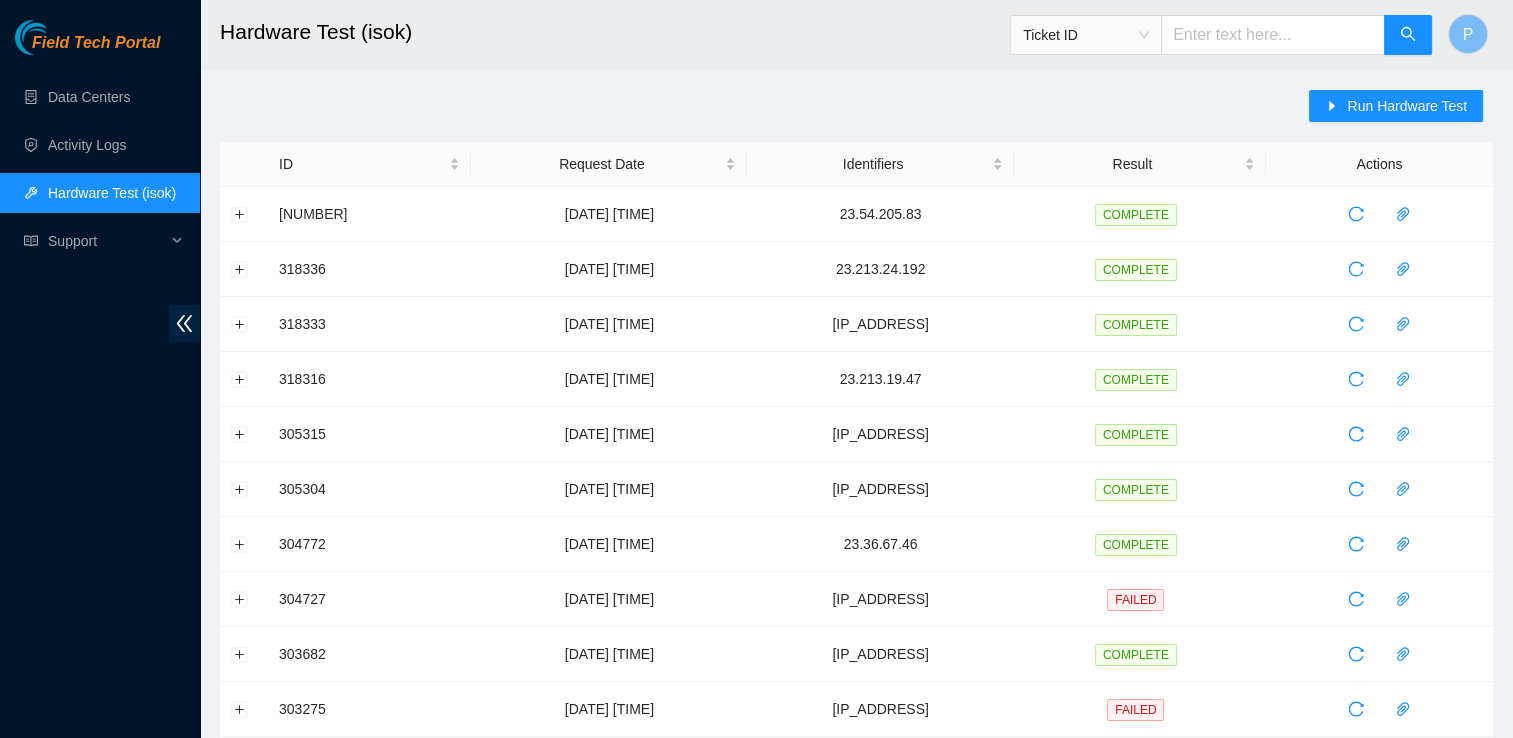 click on "Run Hardware Test" at bounding box center (1401, 116) 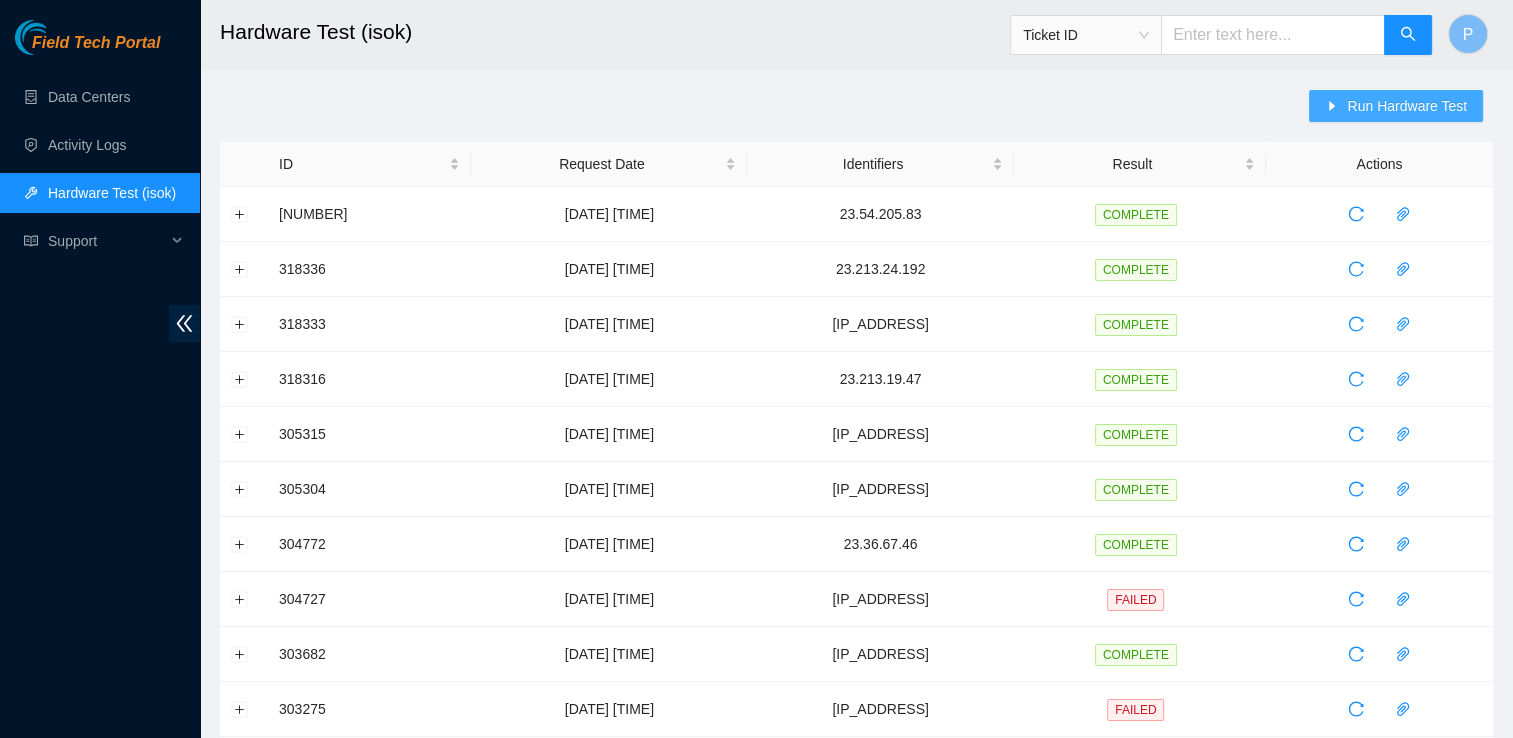 click on "Run Hardware Test" at bounding box center (1407, 106) 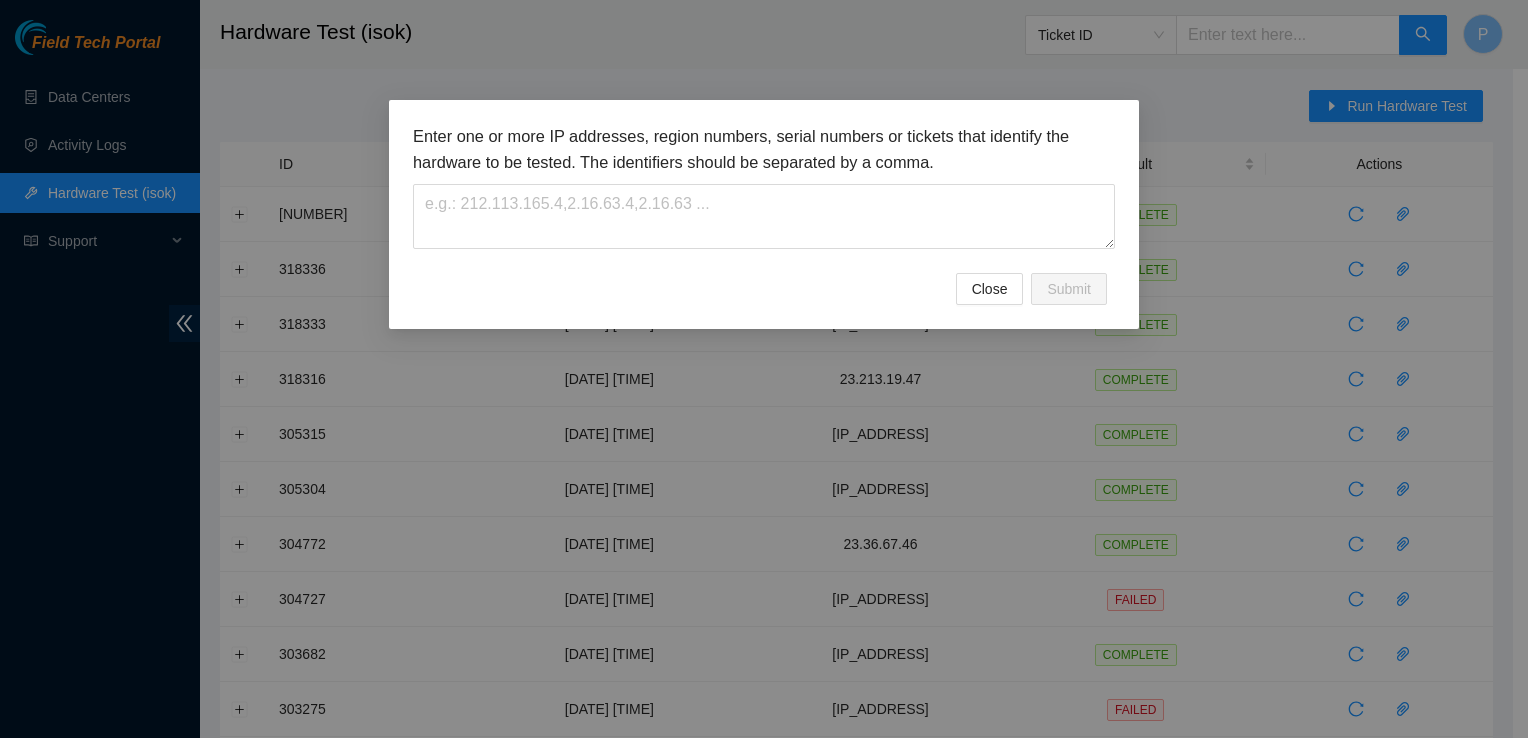 click on "Enter one or more IP addresses, region numbers, serial numbers or tickets that identify the hardware to be tested. The identifiers should be separated by a comma." at bounding box center (764, 198) 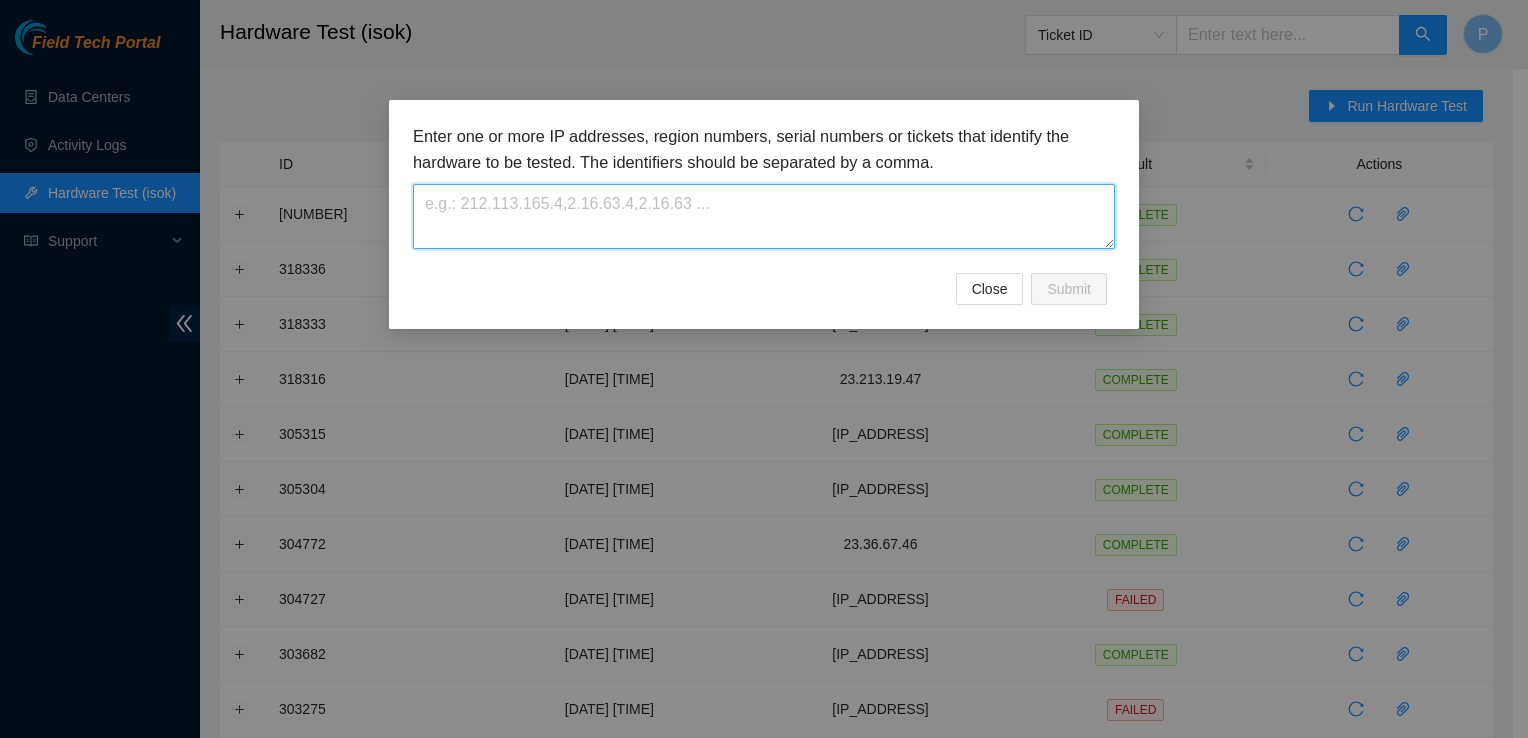 click at bounding box center [764, 216] 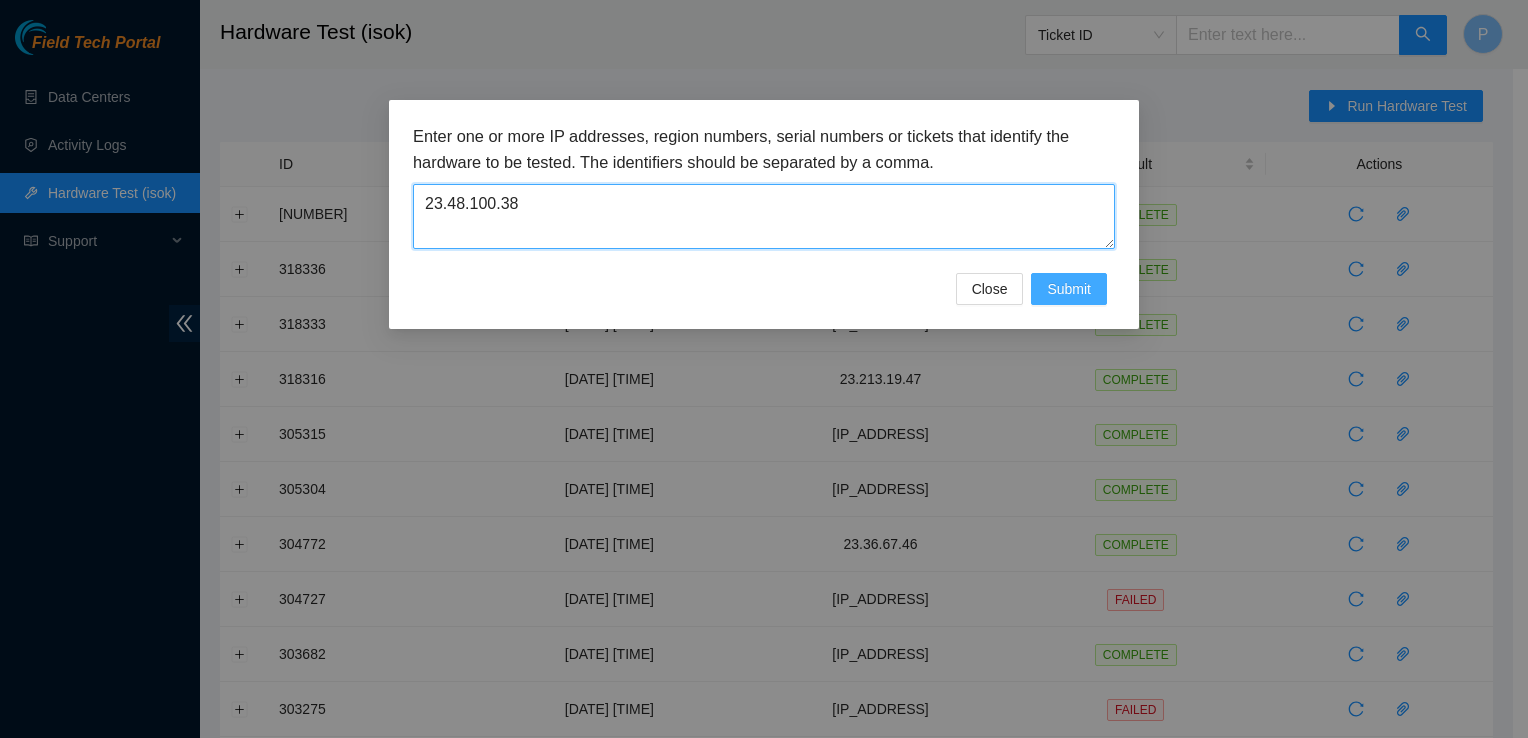 type on "23.48.100.38" 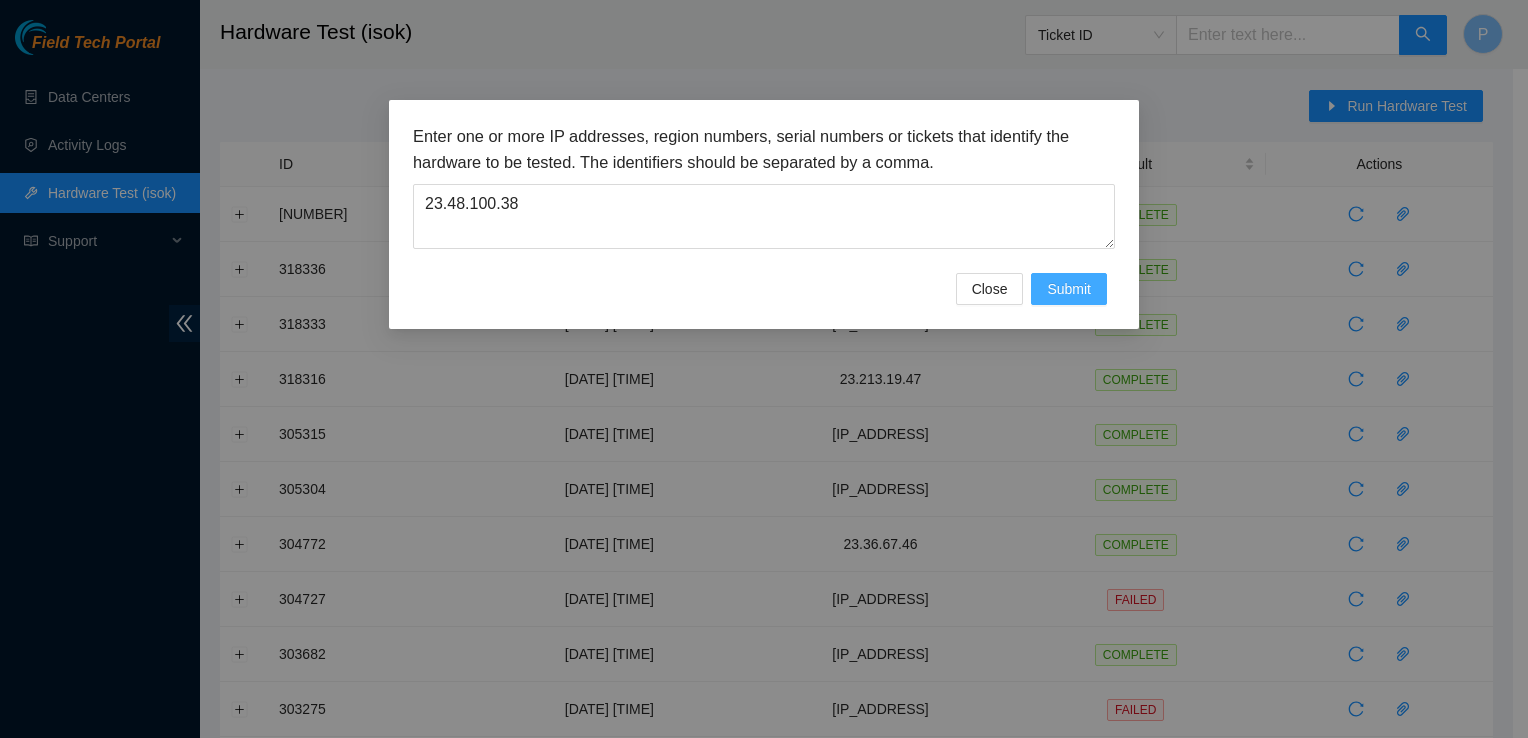 click on "Submit" at bounding box center (1069, 289) 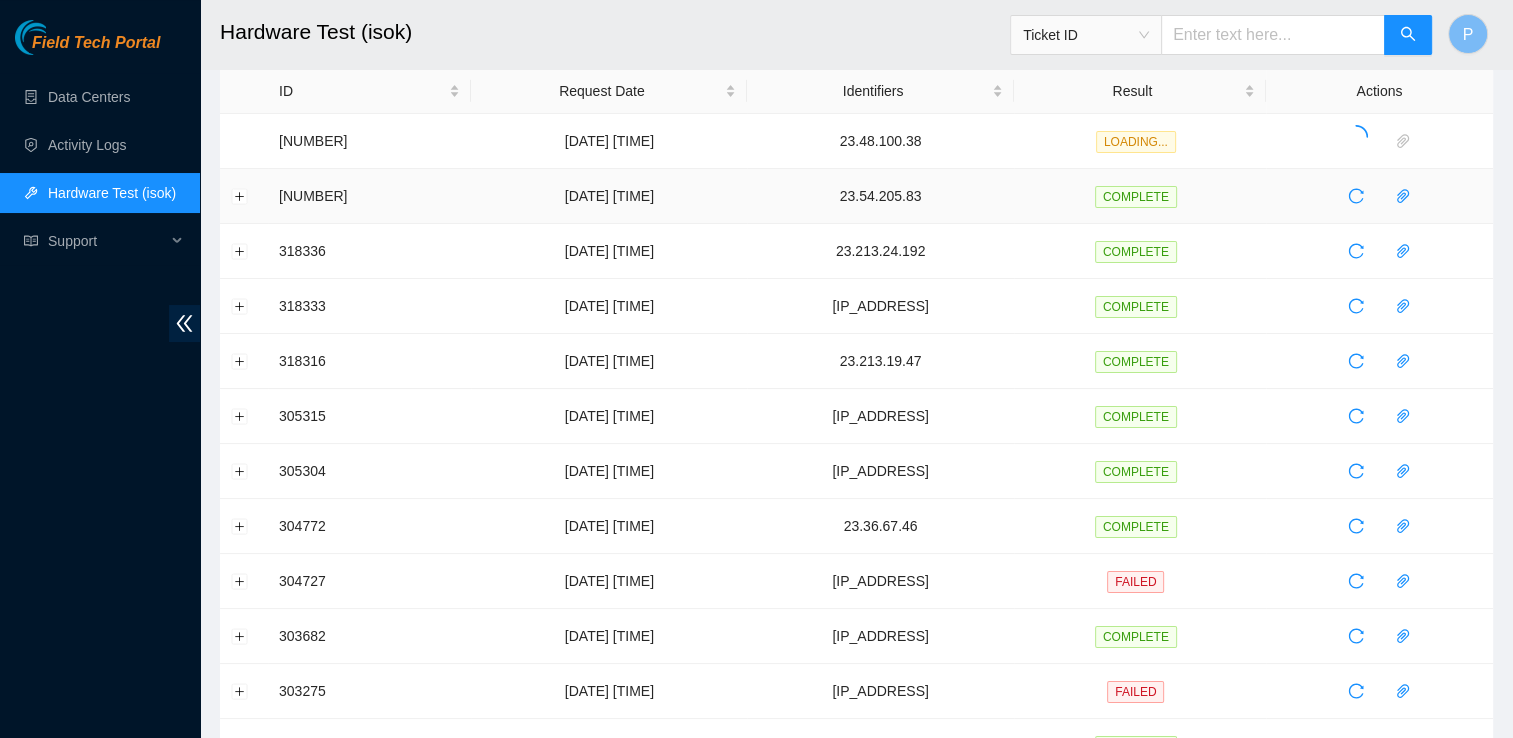 scroll, scrollTop: 0, scrollLeft: 0, axis: both 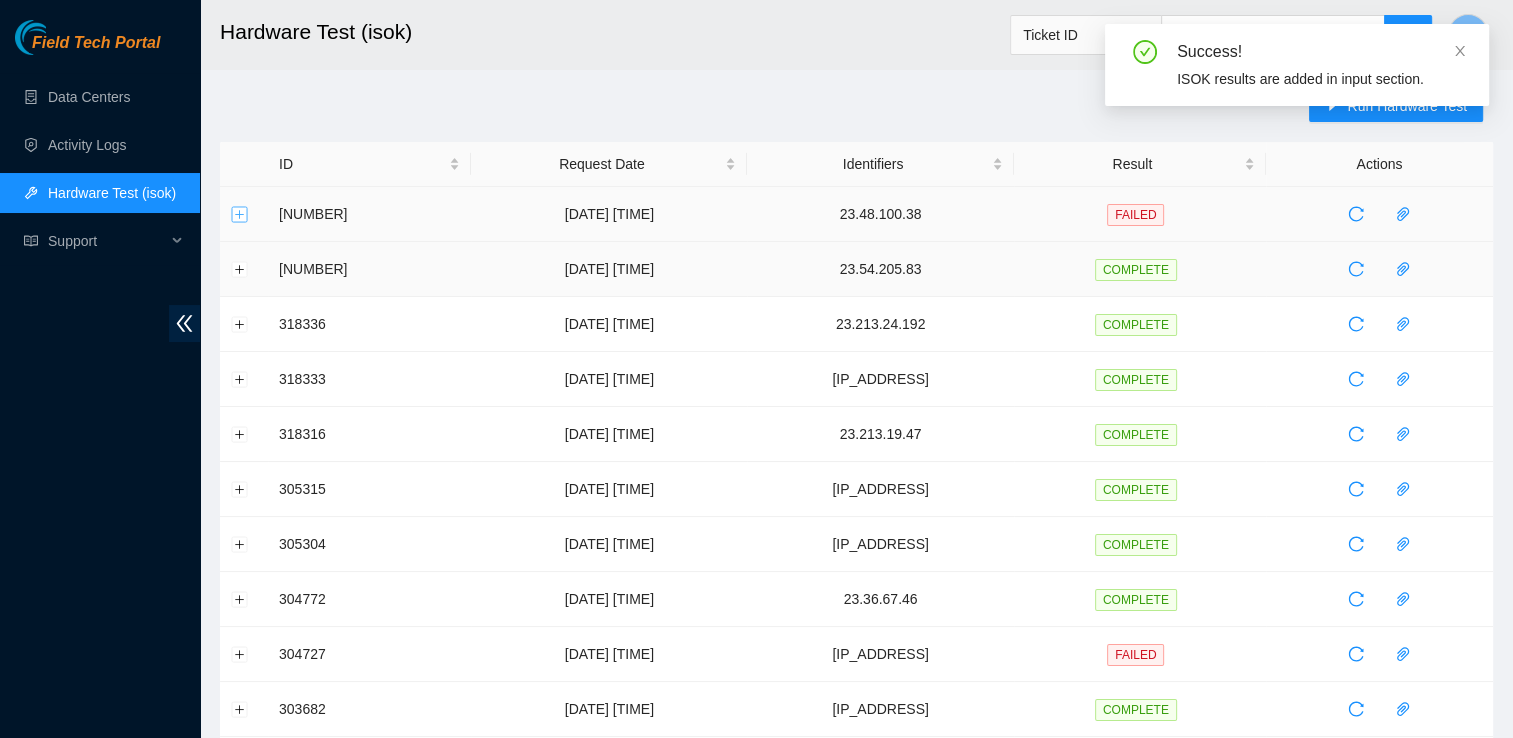 click at bounding box center [240, 214] 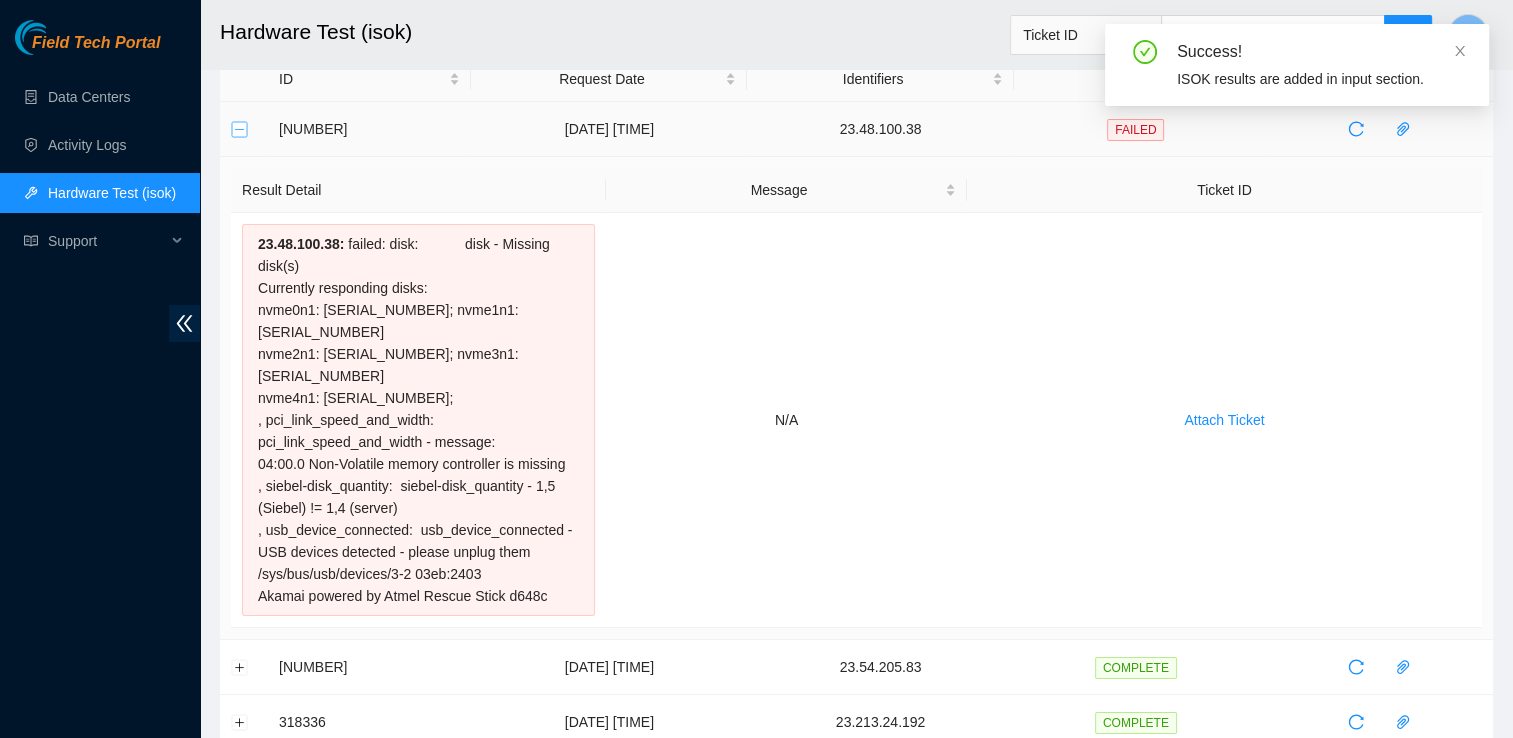 scroll, scrollTop: 88, scrollLeft: 0, axis: vertical 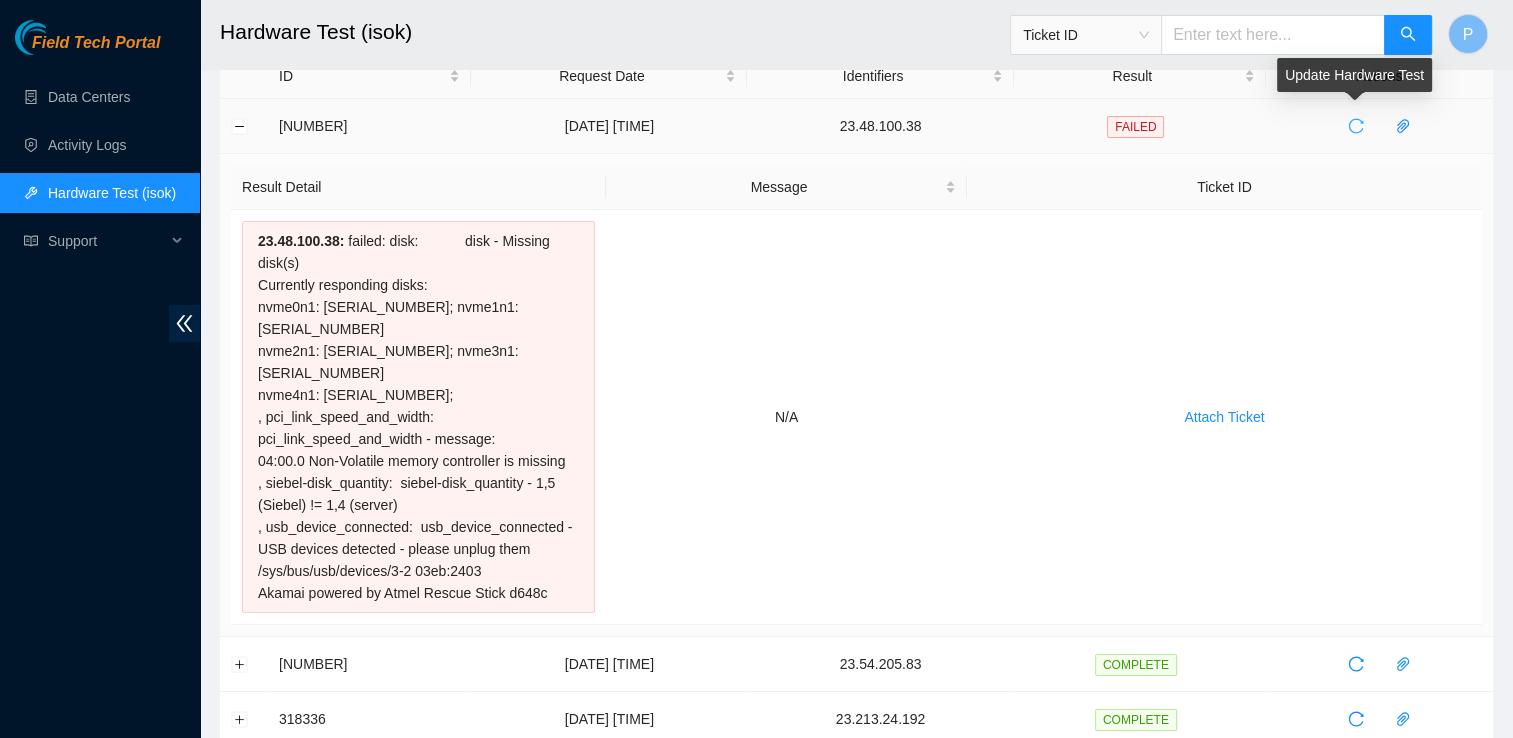 click at bounding box center [1356, 126] 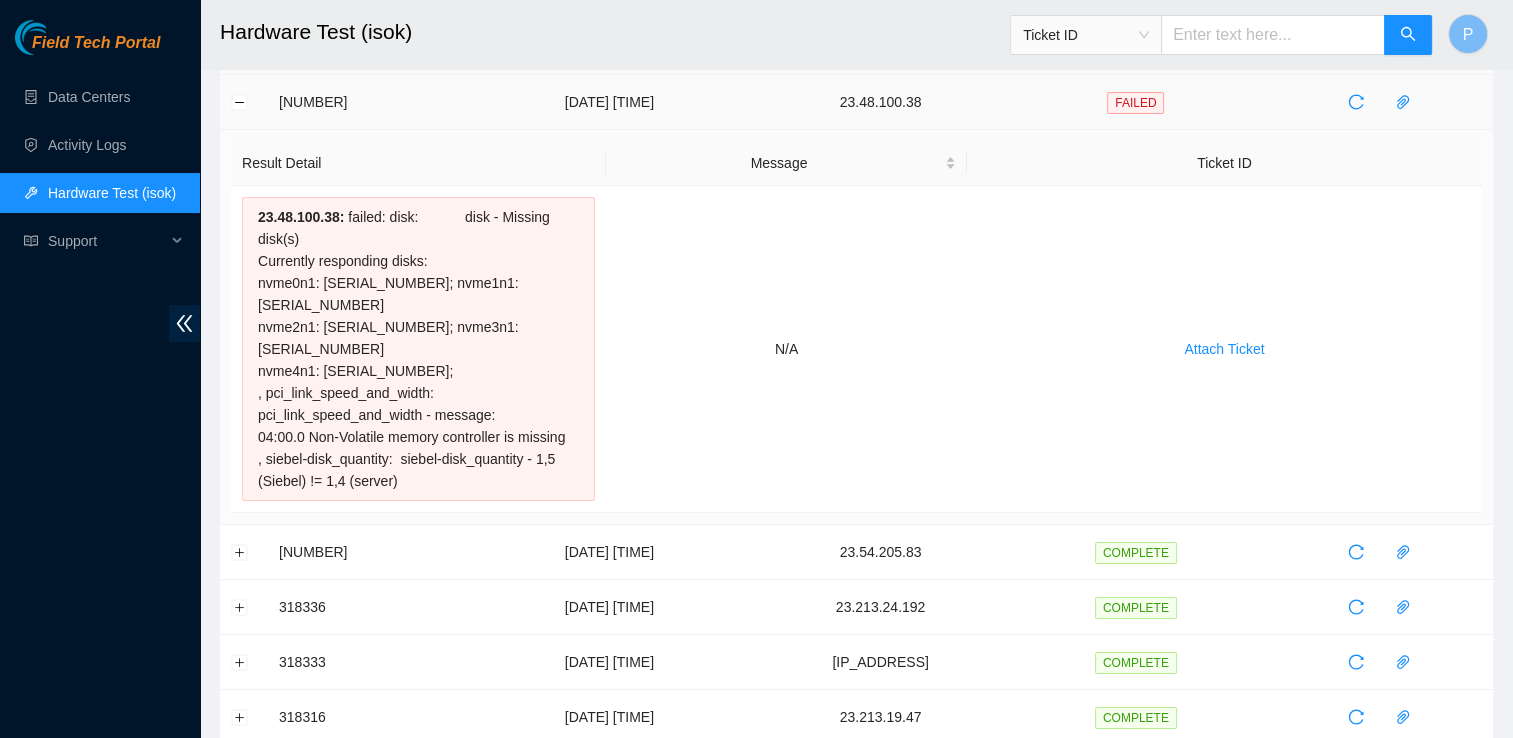 scroll, scrollTop: 119, scrollLeft: 0, axis: vertical 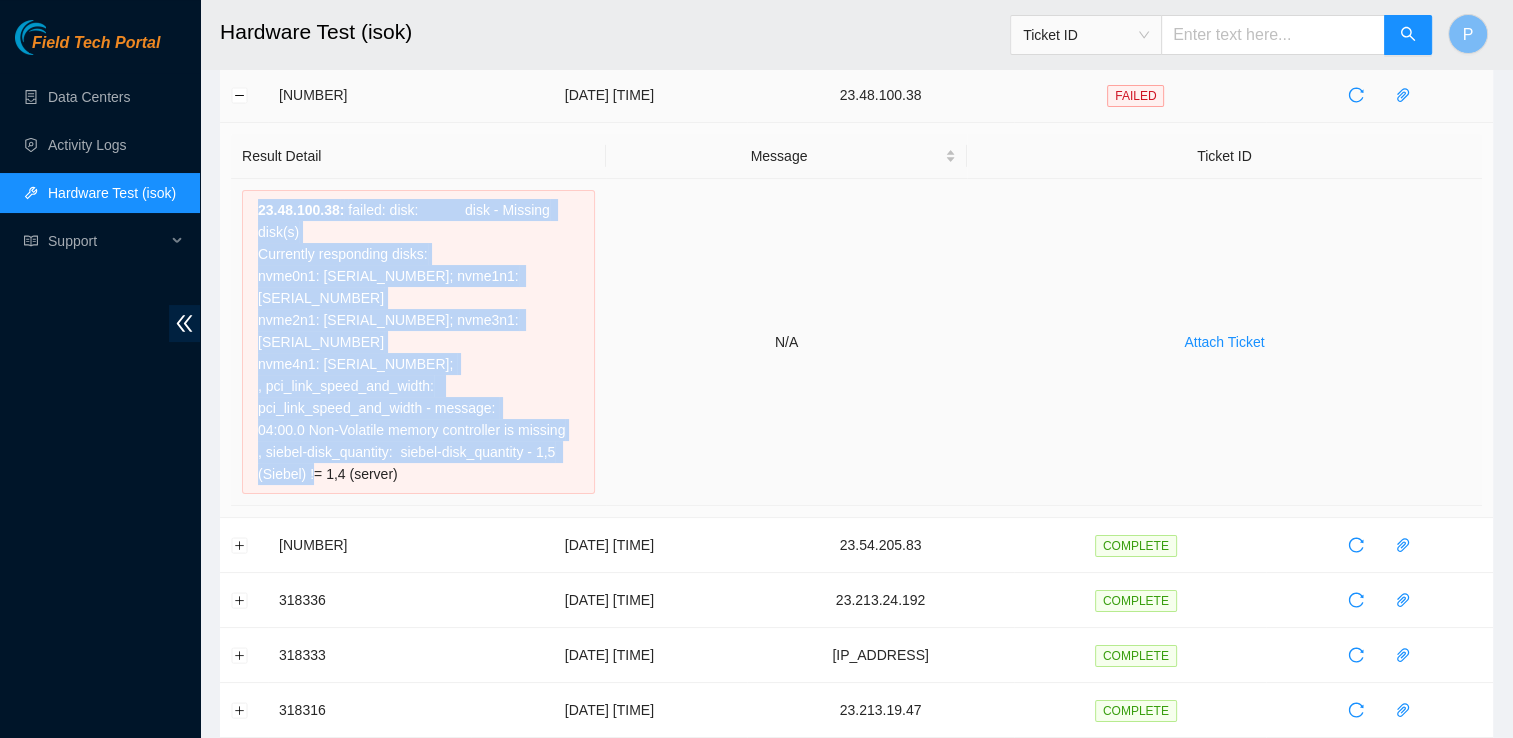 drag, startPoint x: 467, startPoint y: 431, endPoint x: 257, endPoint y: 210, distance: 304.86227 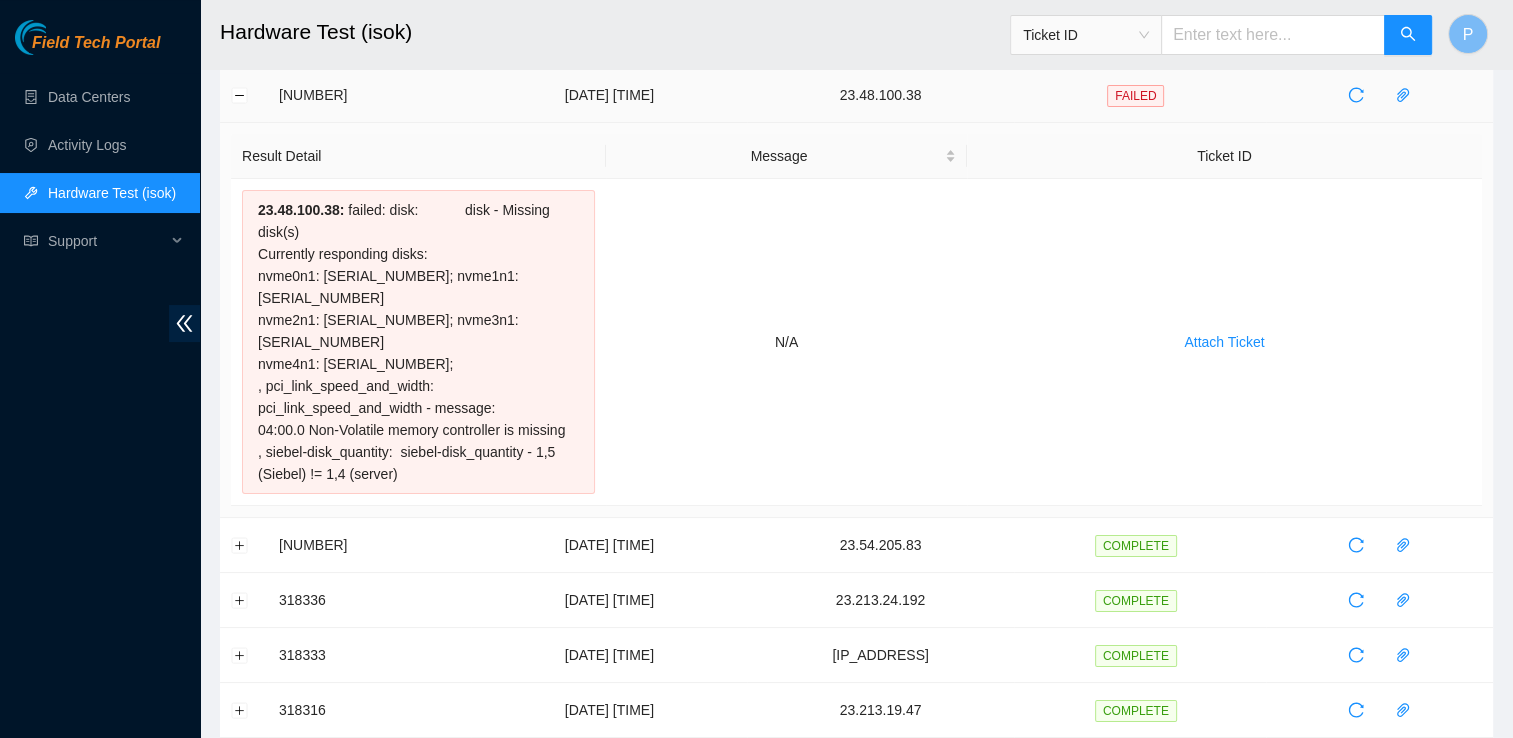 click on "23.48.100.38" at bounding box center (880, 95) 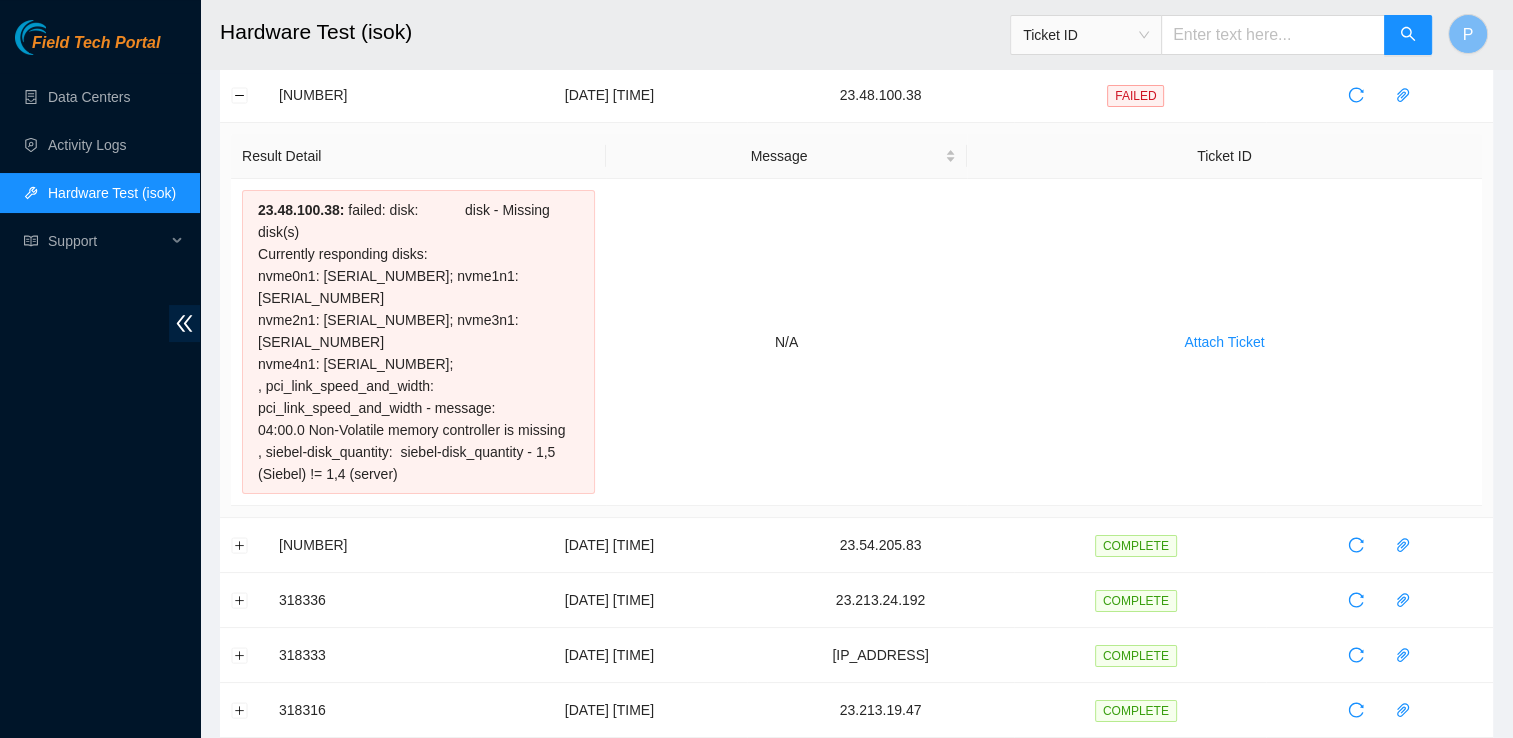 click on "Ticket ID" at bounding box center (1224, 156) 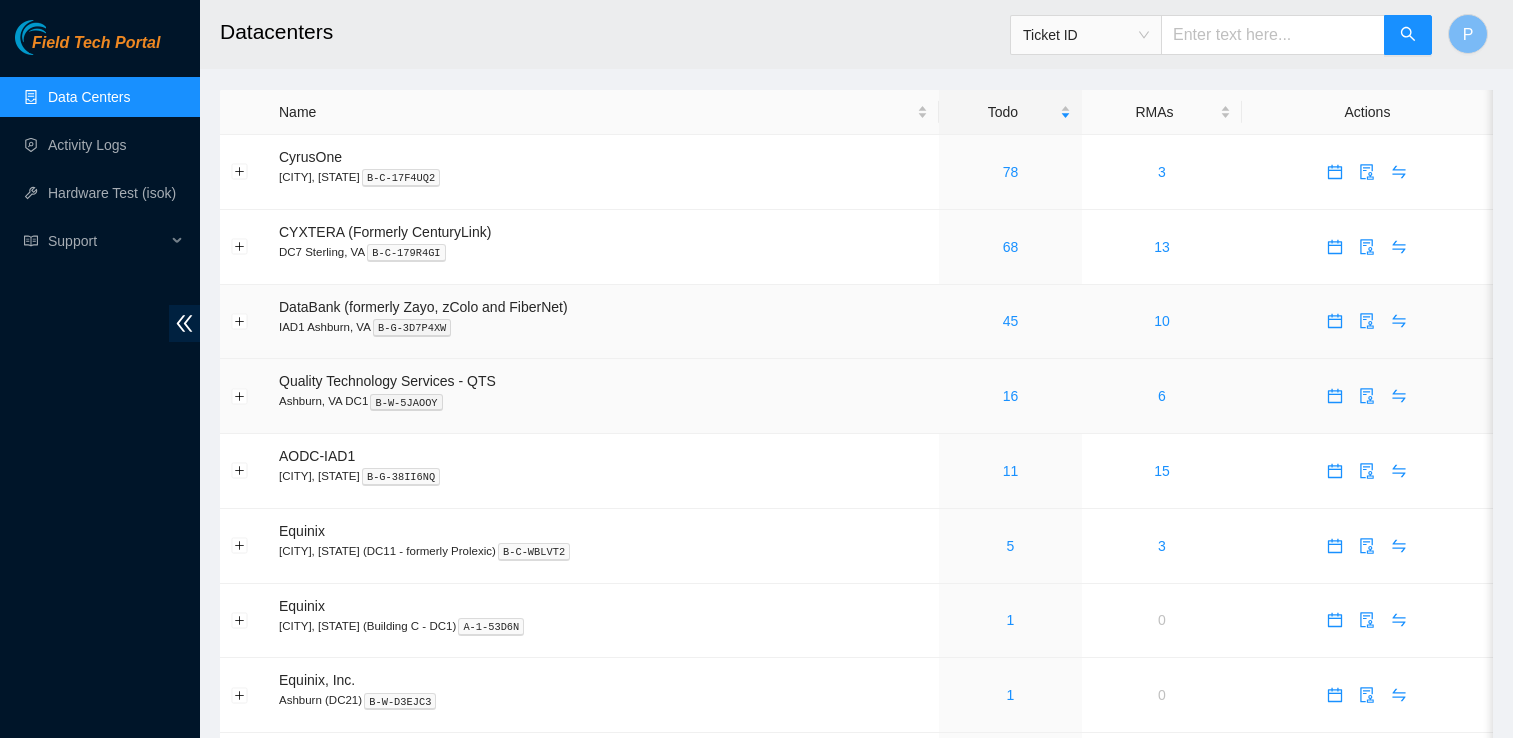 scroll, scrollTop: 0, scrollLeft: 0, axis: both 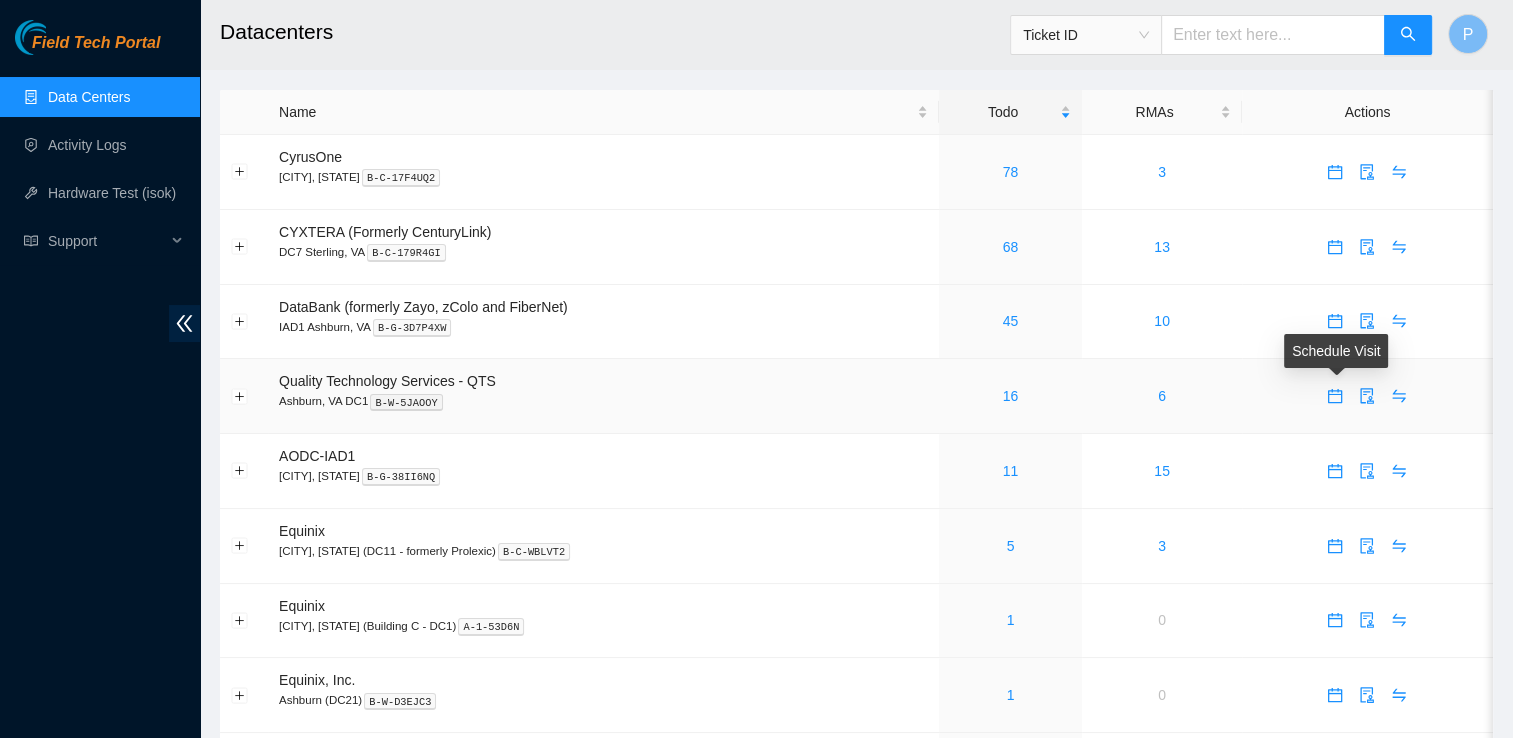 click 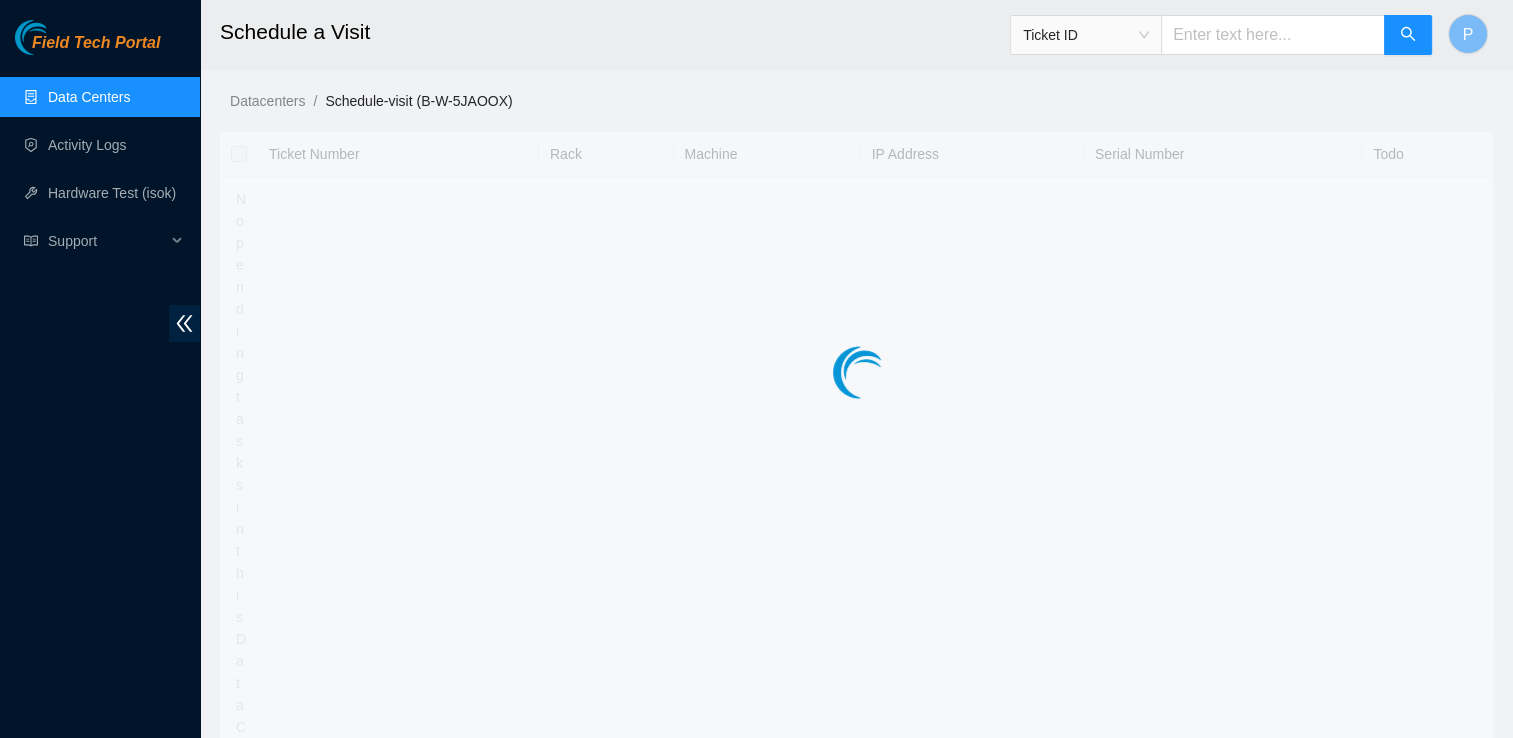 type on "2025-08-06 10:51" 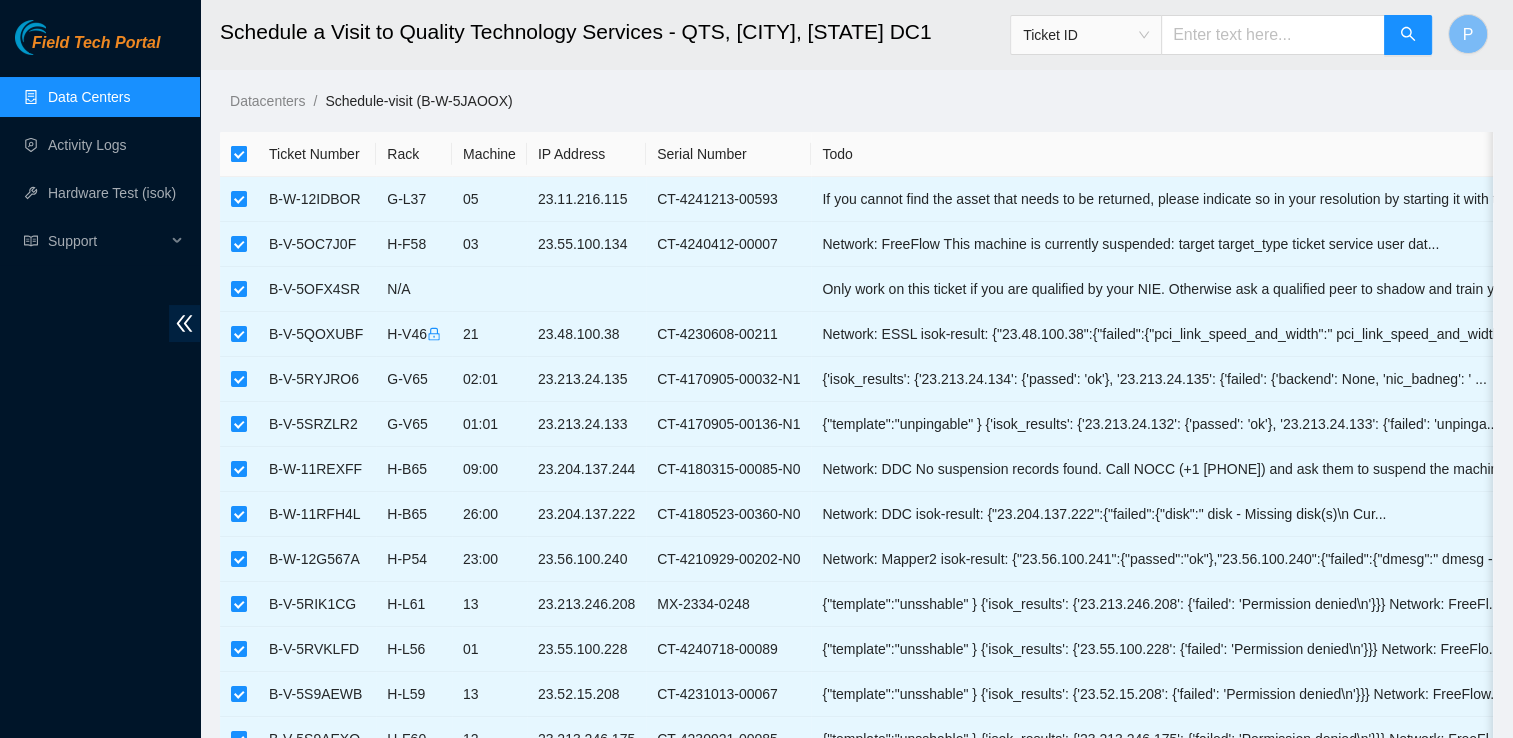 click at bounding box center (239, 154) 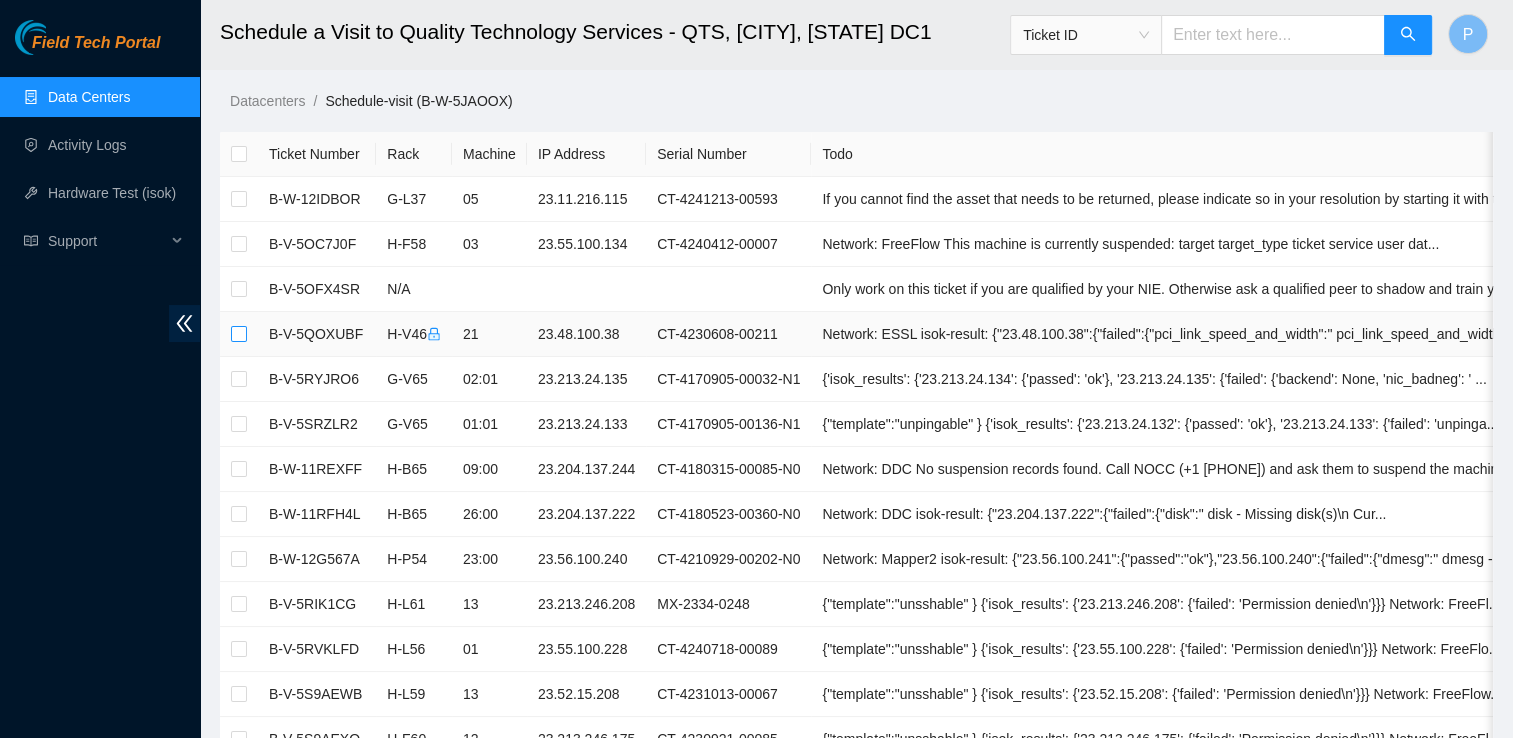 click at bounding box center (239, 334) 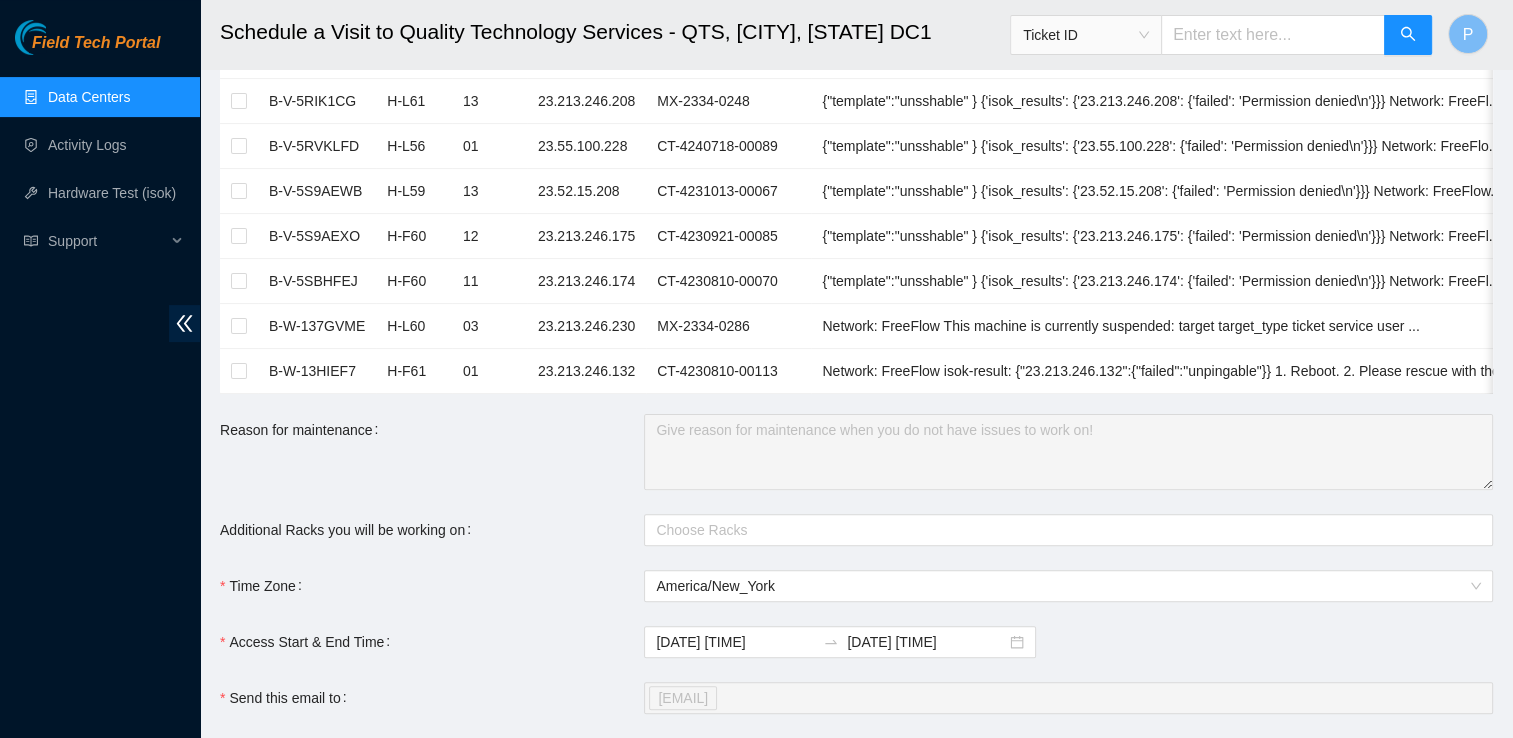 scroll, scrollTop: 530, scrollLeft: 0, axis: vertical 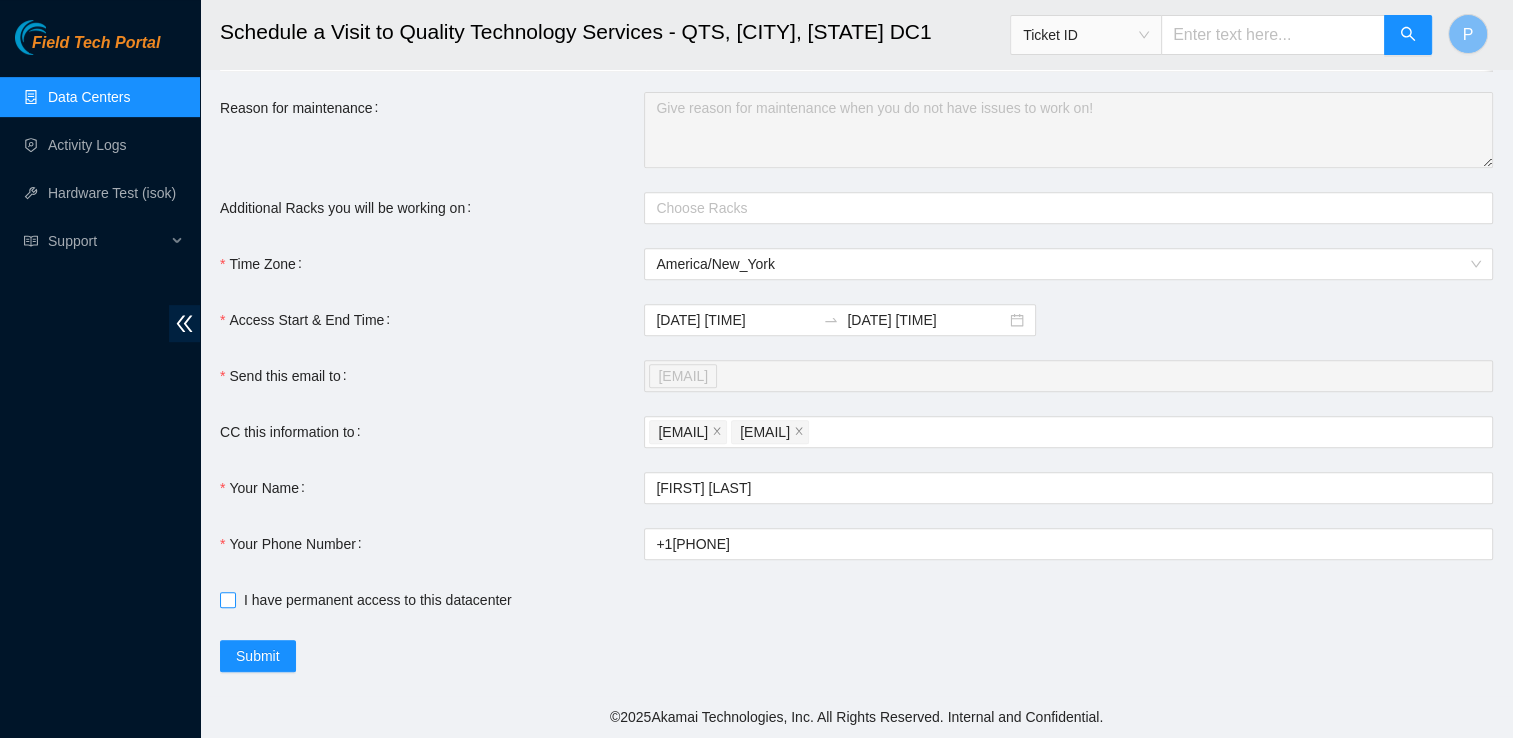 click on "I have permanent access to this datacenter" at bounding box center [378, 600] 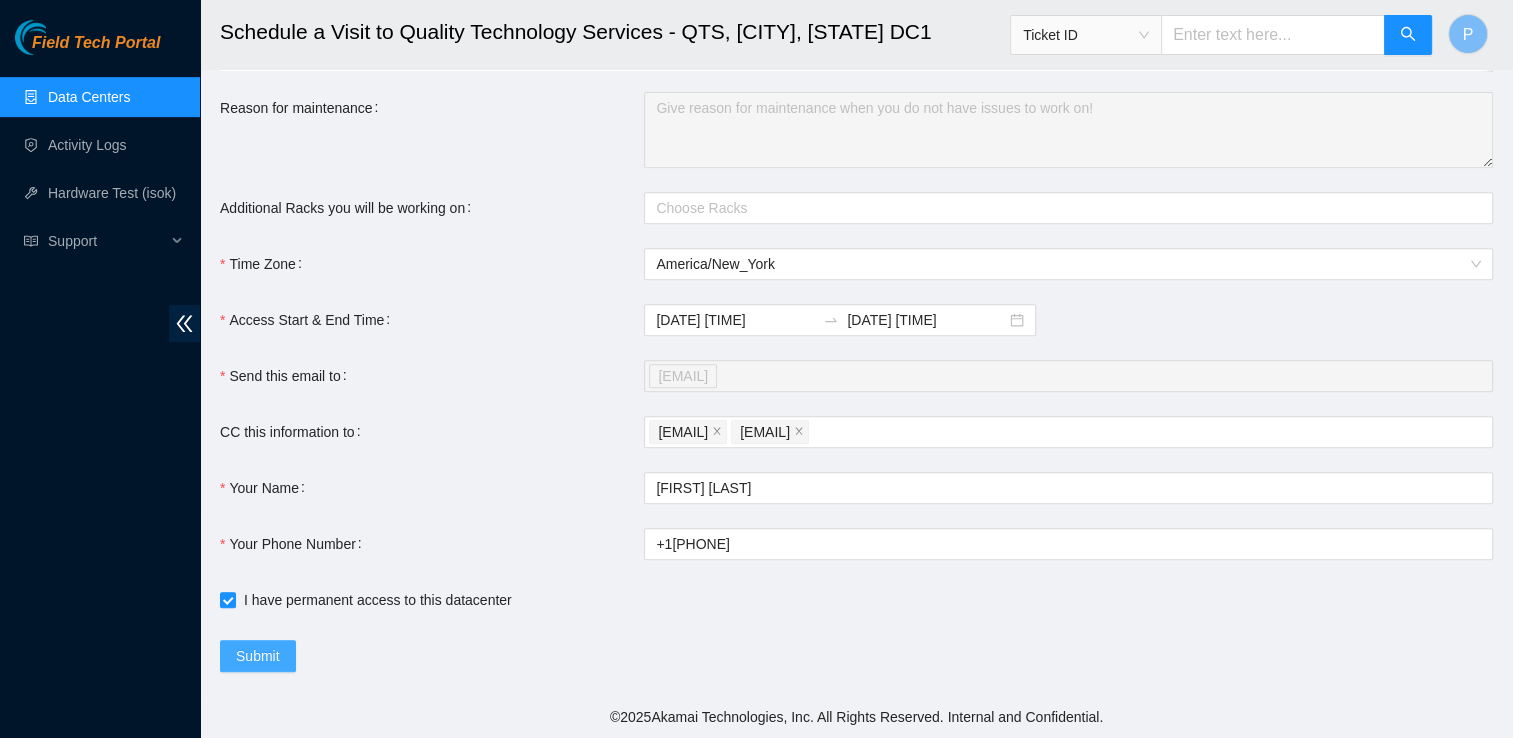 click on "Submit" at bounding box center (258, 656) 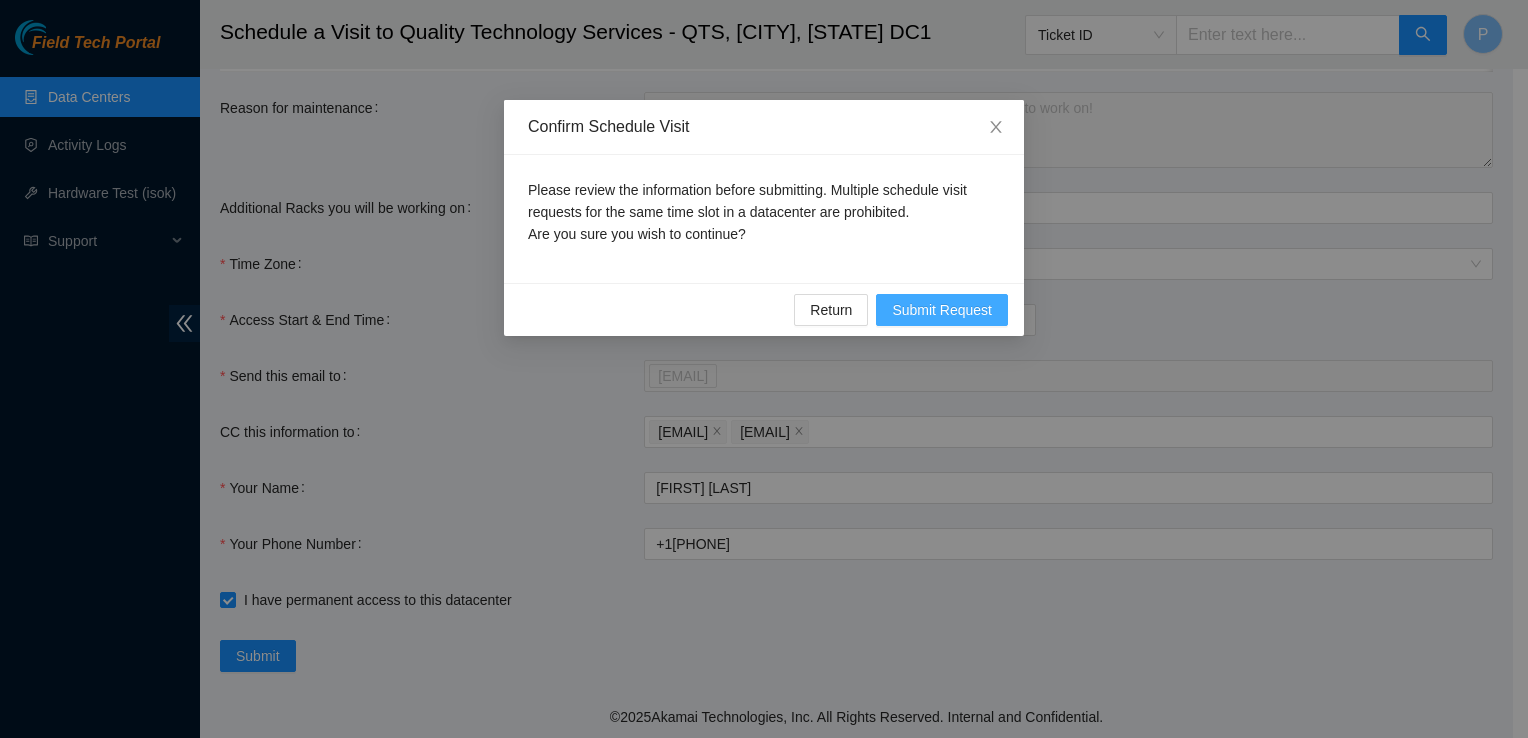 click on "Submit Request" at bounding box center (942, 310) 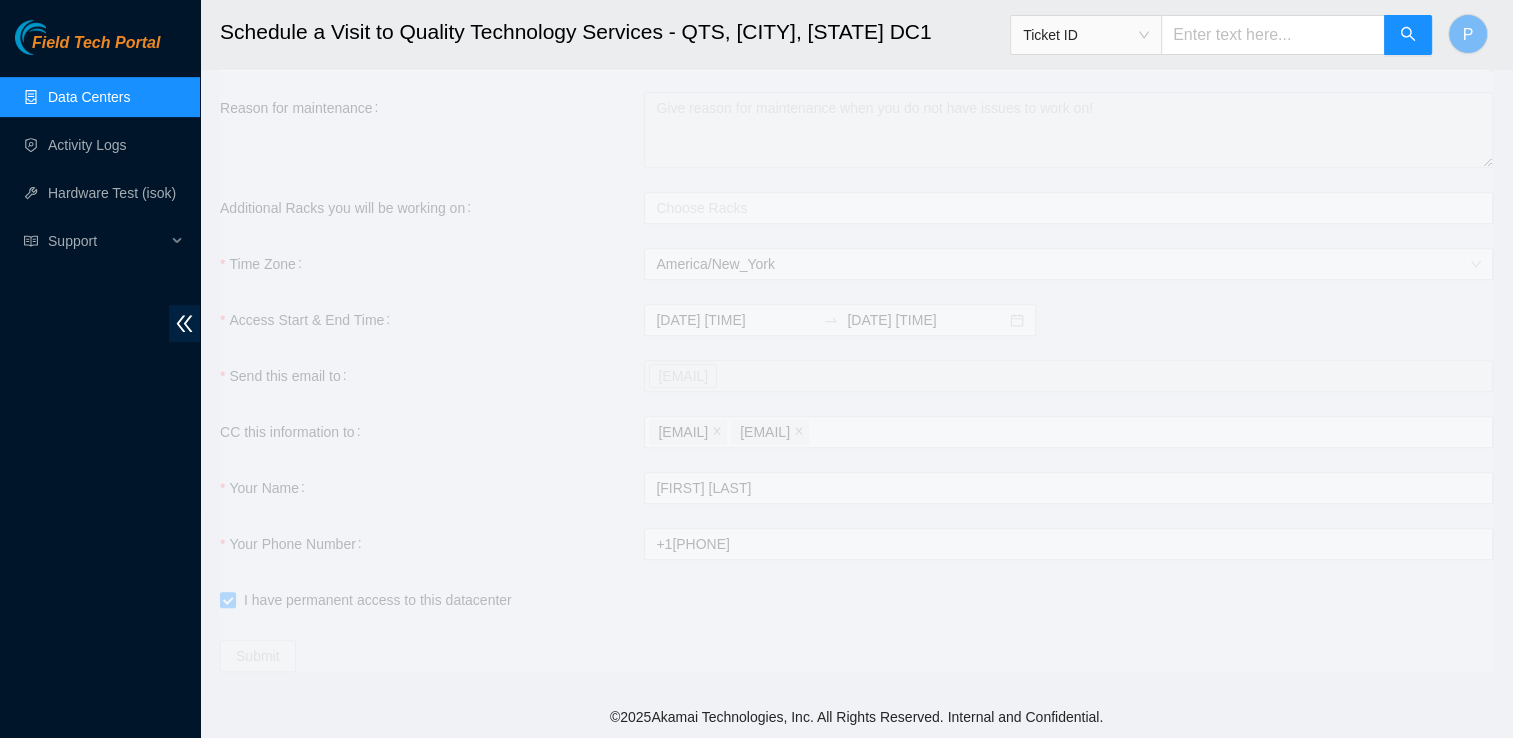 type on "2025-08-06 10:52" 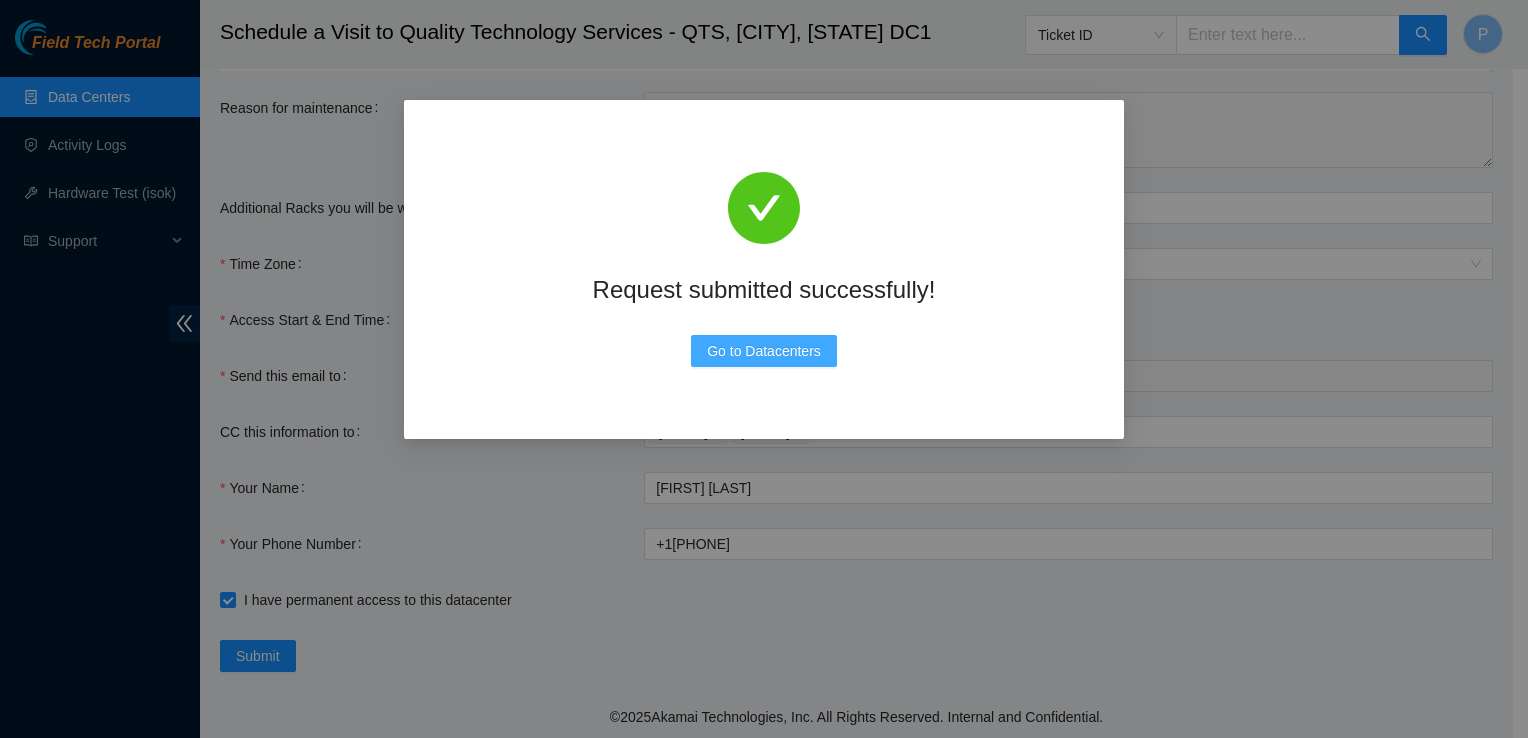click on "Go to Datacenters" at bounding box center (764, 351) 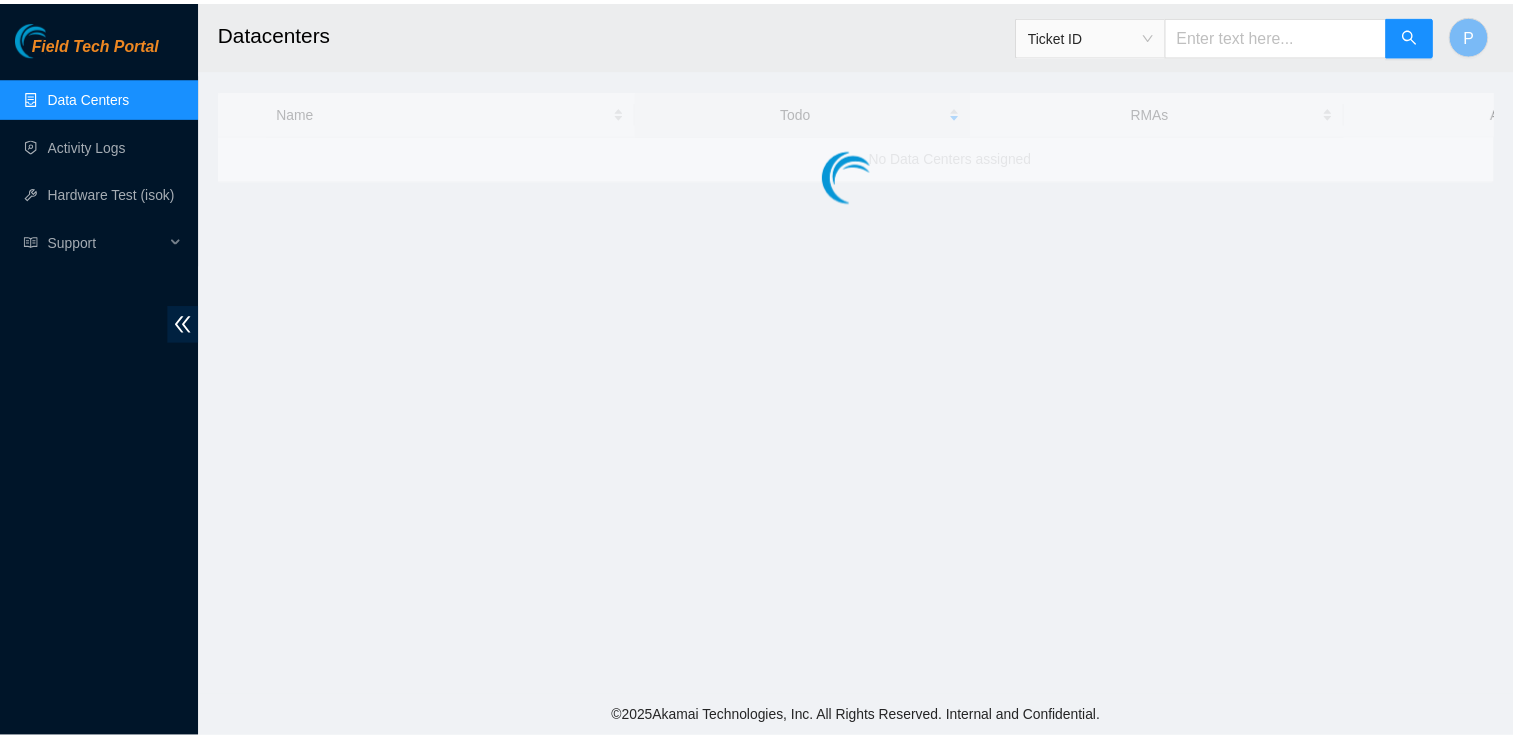 scroll, scrollTop: 0, scrollLeft: 0, axis: both 